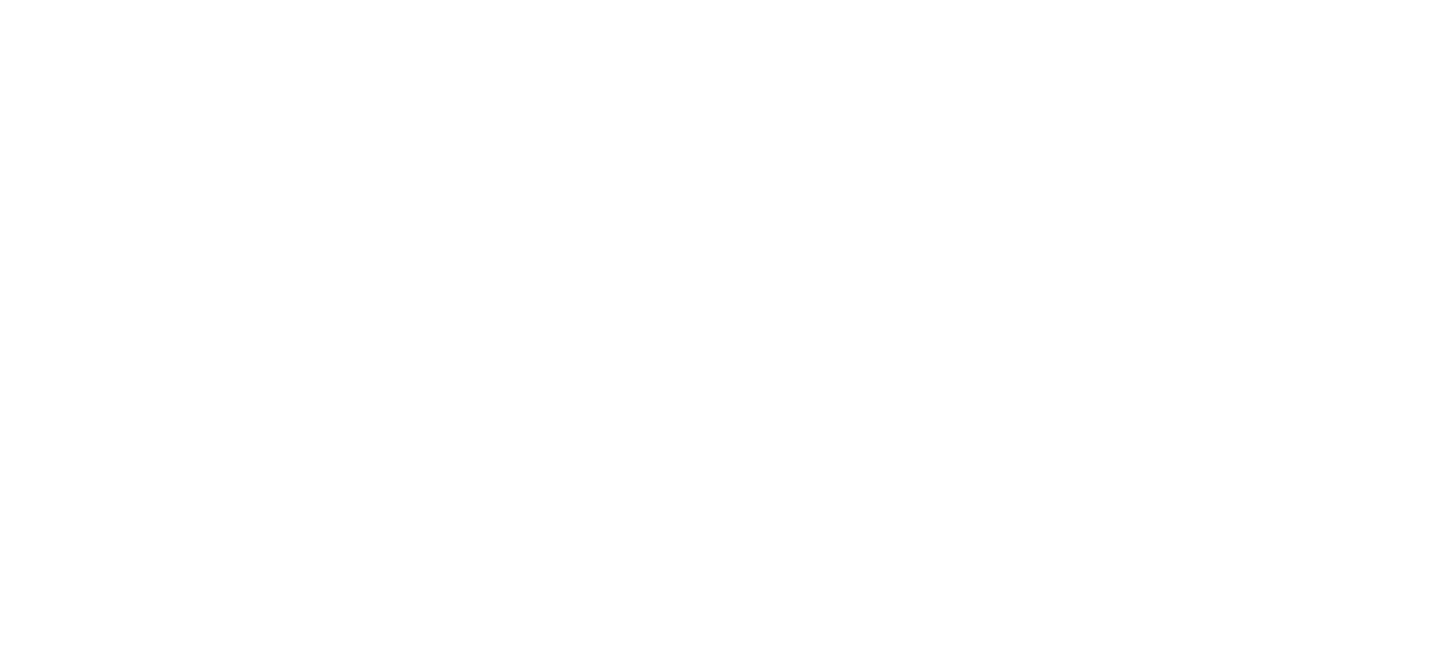 scroll, scrollTop: 0, scrollLeft: 0, axis: both 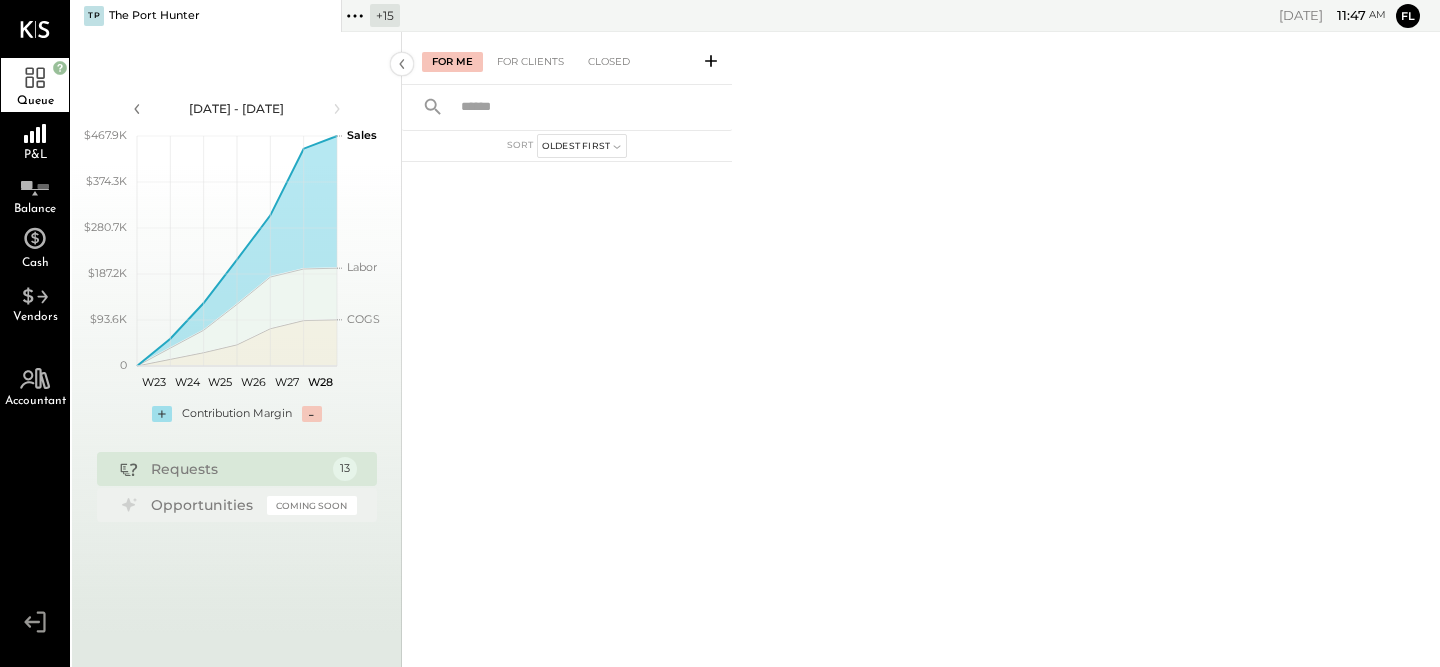 click 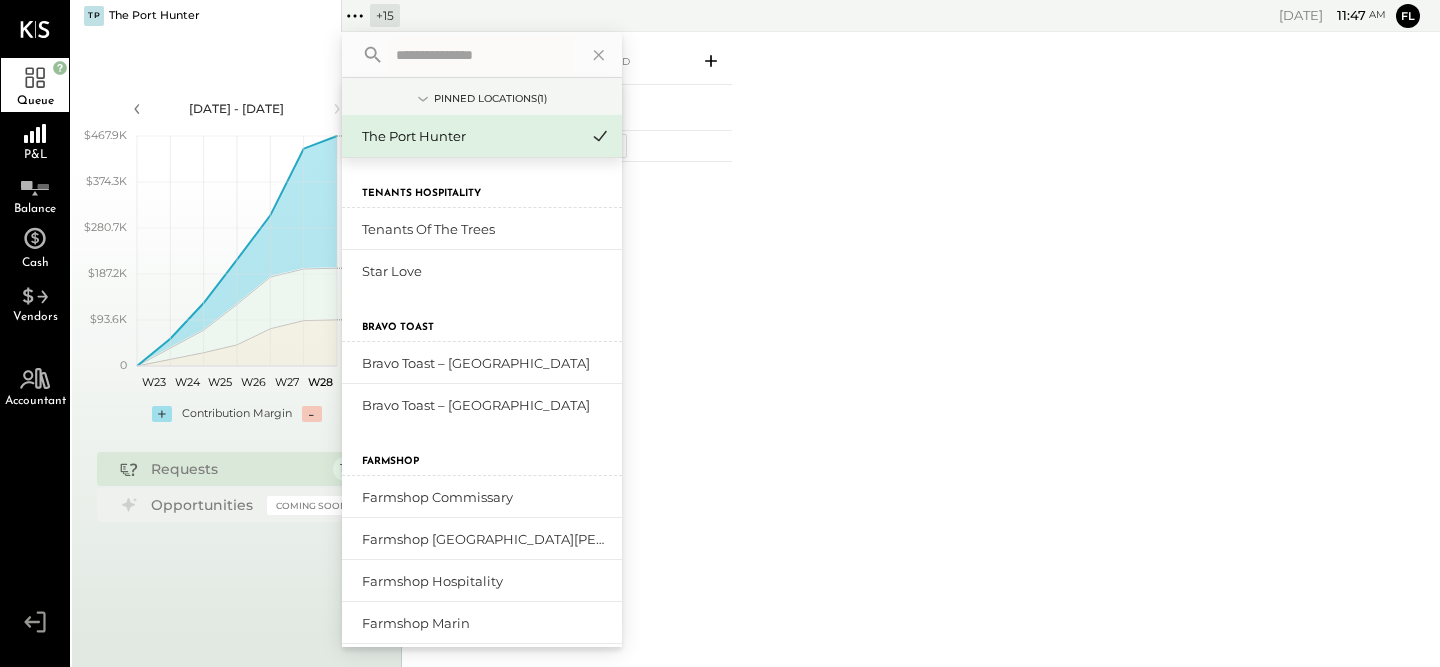 click at bounding box center (481, 55) 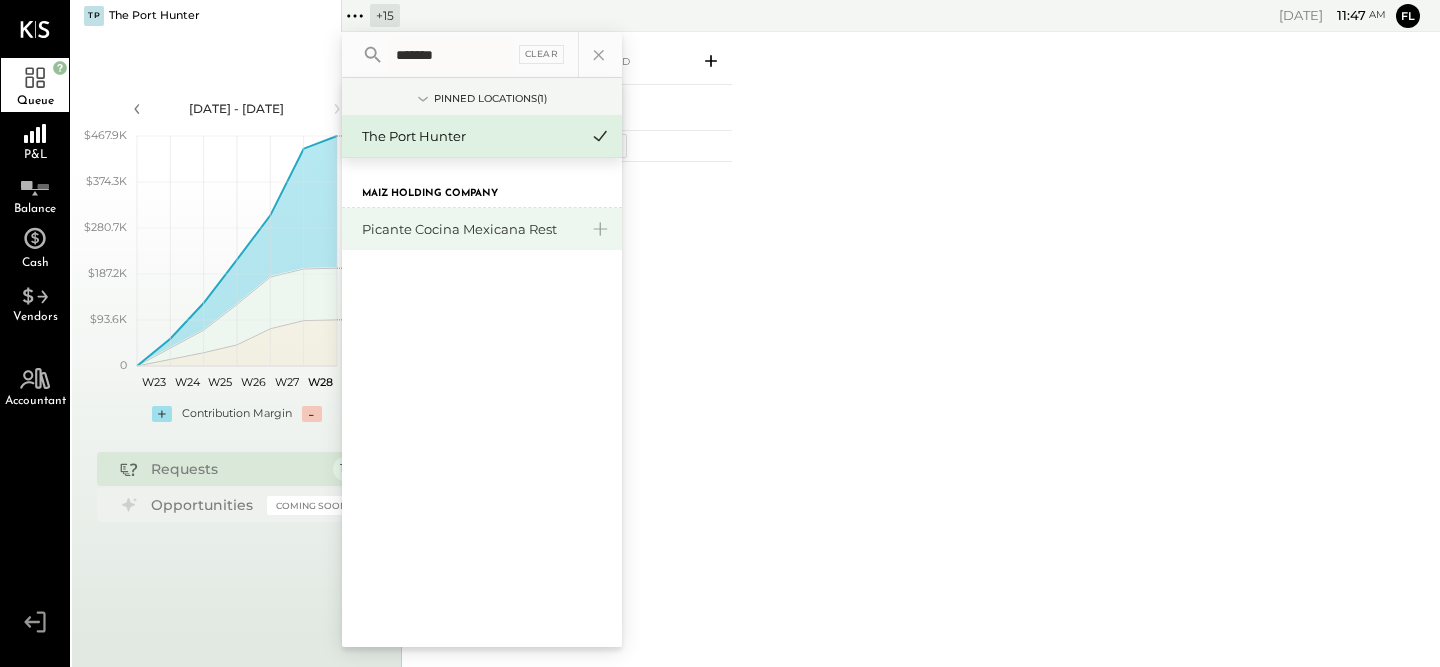 type on "*******" 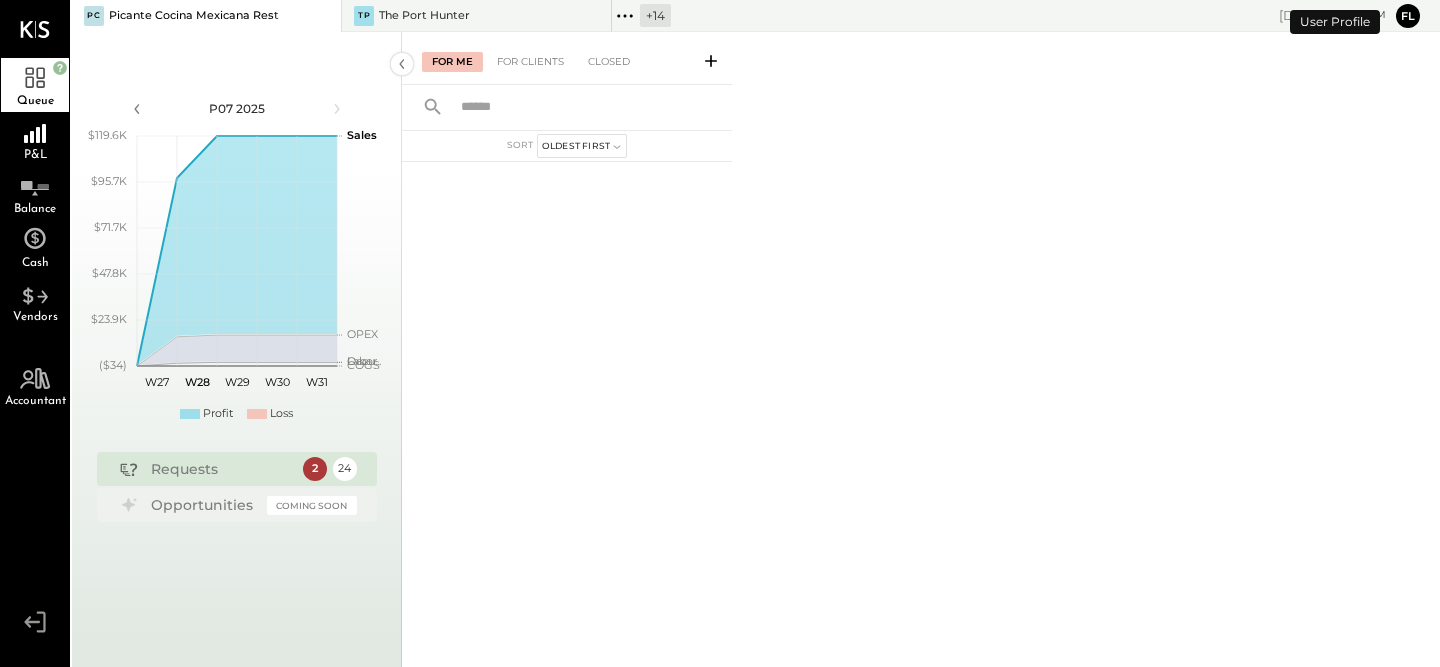 click 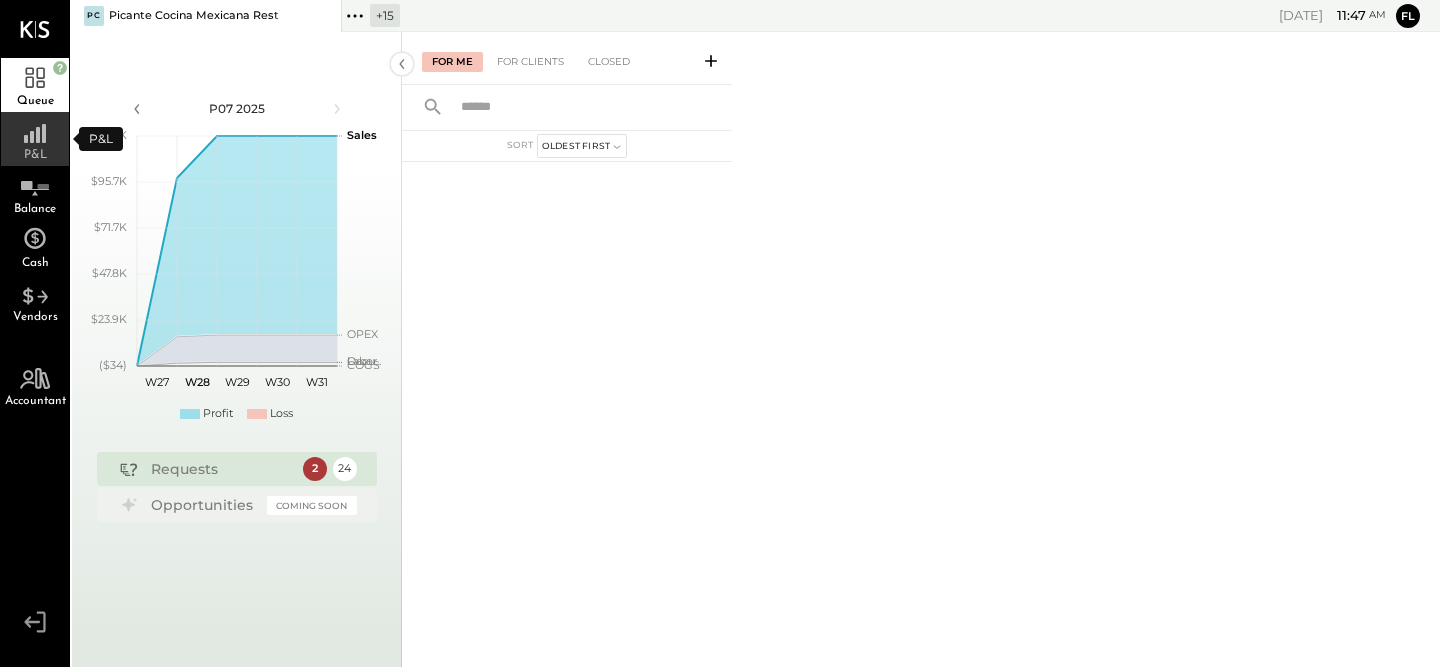 click 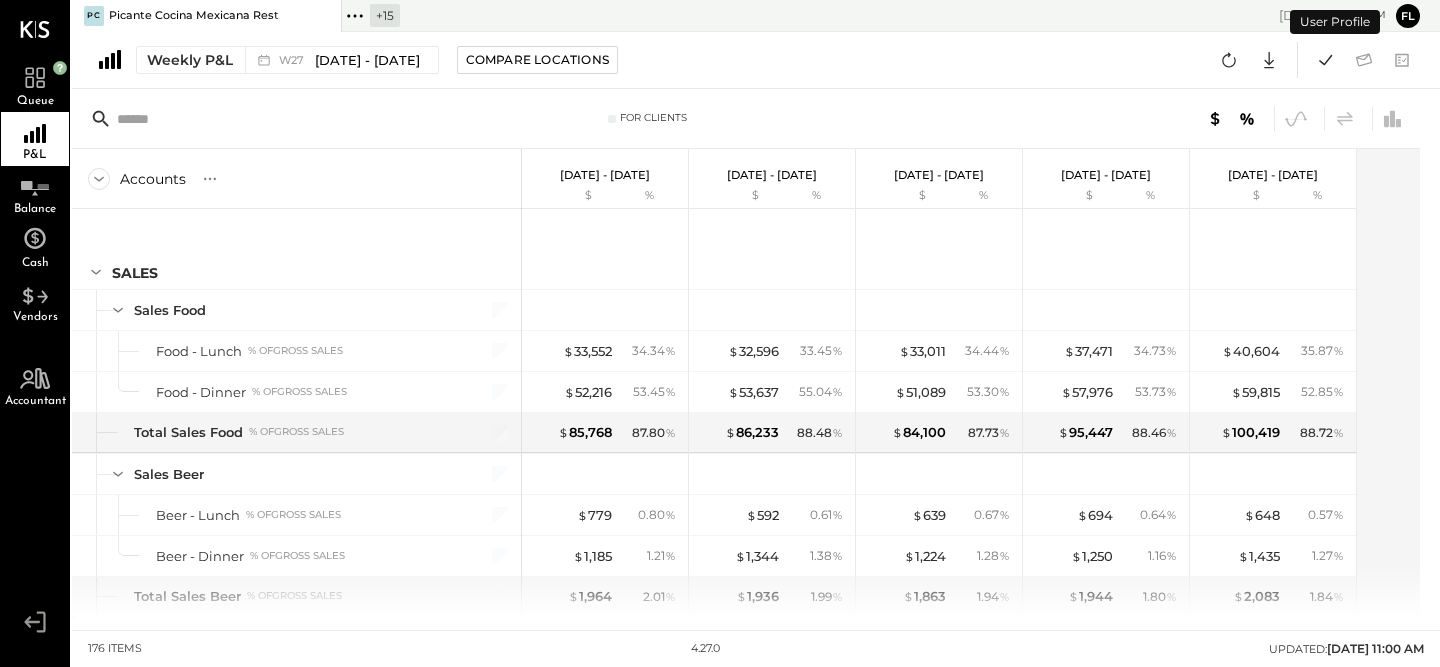 click on "Weekly P&L   W27 [DATE] - [DATE] Compare Locations" at bounding box center (355, 60) 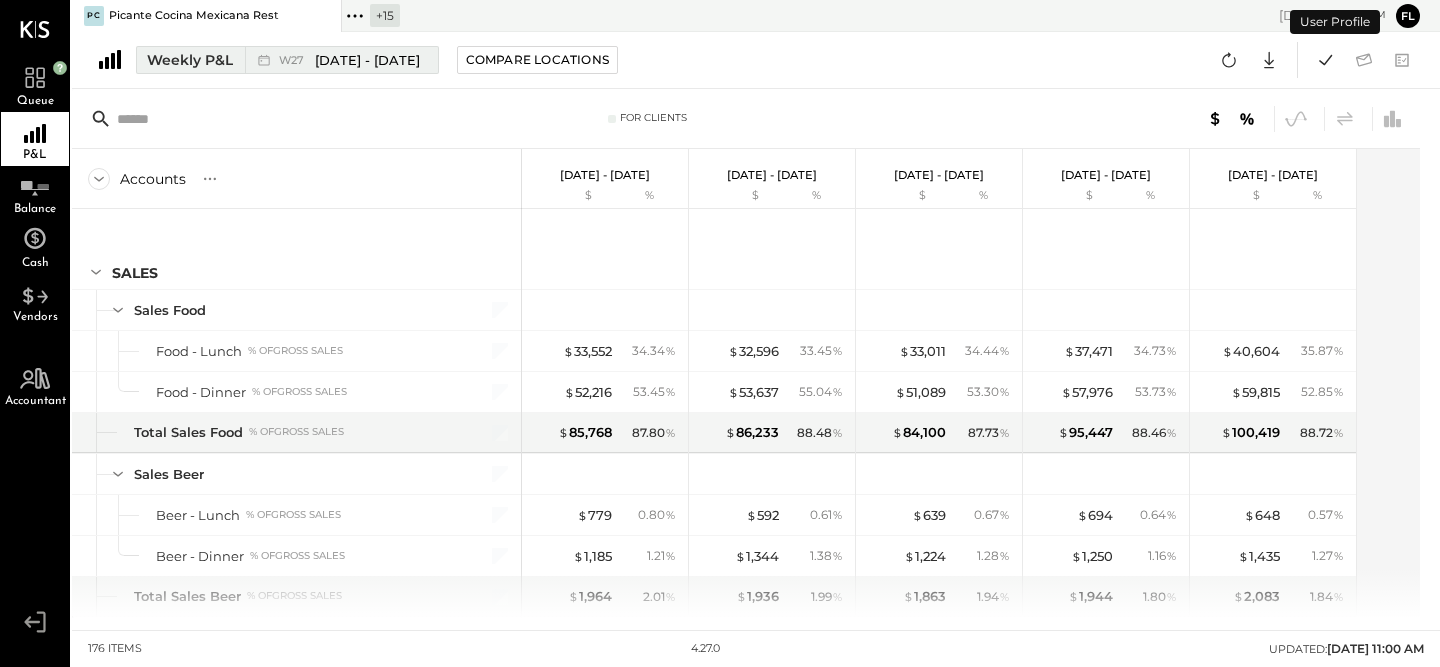 click on "[DATE] - [DATE]" at bounding box center [367, 60] 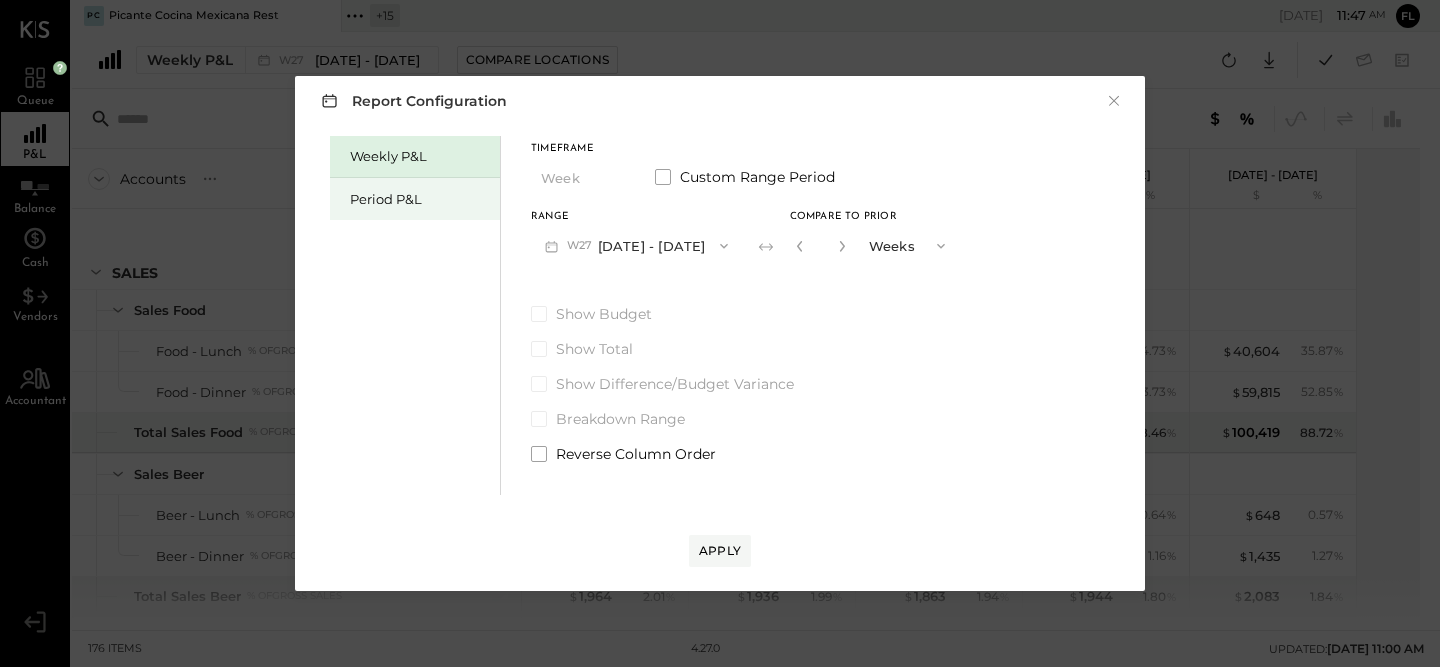 click on "Period P&L" at bounding box center [415, 199] 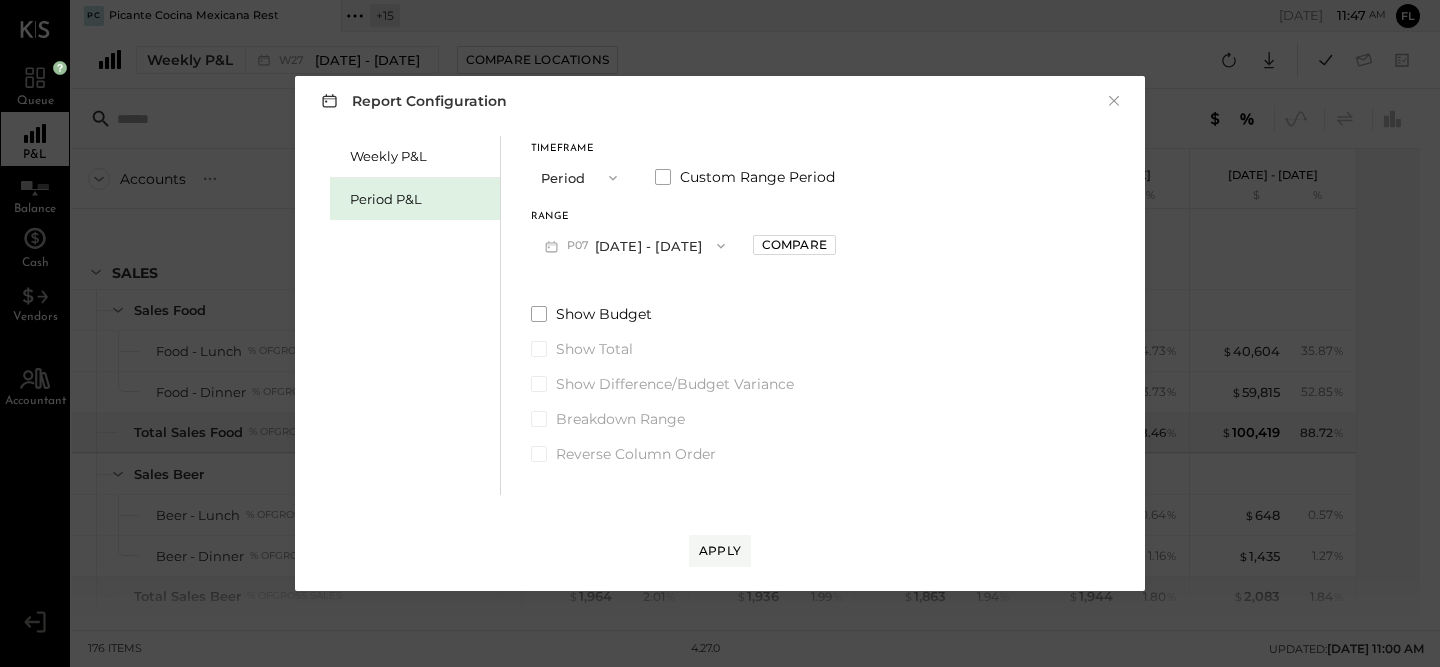 click on "P07 [DATE] - [DATE]" at bounding box center (635, 245) 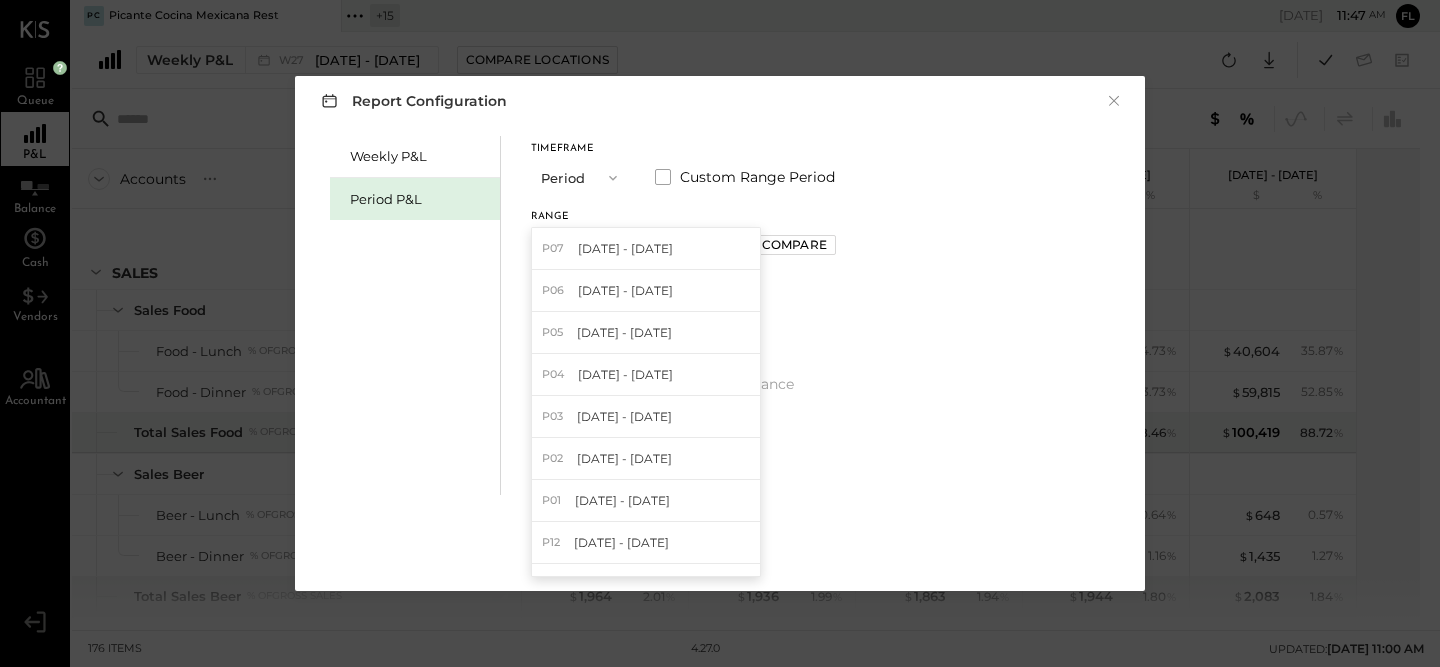 click on "Weekly P&L Period P&L Timeframe Period Custom Range Period Range P07 [DATE] - [DATE] P07   [DATE] - [DATE] P06   [DATE] - [DATE] P05   [DATE] - [DATE] P04   [DATE] - [DATE] P03   [DATE] - [DATE] P02   [DATE] - [DATE] P01   [DATE] - [DATE] P12   [DATE] - [DATE] P11   [DATE] - [DATE] P10   [DATE] - [DATE] P09   [DATE] - [DATE] P08   [DATE] - [DATE] P07   [DATE] - [DATE] P06   [DATE] - [DATE] P05   [DATE] - [DATE] P04   [DATE] - [DATE] P03   [DATE] - [DATE] P02   [DATE] - [DATE] P01   [DATE] - [DATE] P12   [DATE] - [DATE] P11   [DATE] - [DATE] P10   [DATE] - [DATE] P09   [DATE] - [DATE] P08   [DATE] - [DATE] P07   [DATE] - [DATE] P06   [DATE] - [DATE] P05   [DATE] - [DATE] P04   [DATE] - [DATE] P03   [DATE] - [DATE] P02   [DATE] - [DATE] P01   [DATE] - [DATE] P12   [DATE] - [DATE] P11   [DATE] - [DATE] P10   P09   P08" at bounding box center [720, 313] 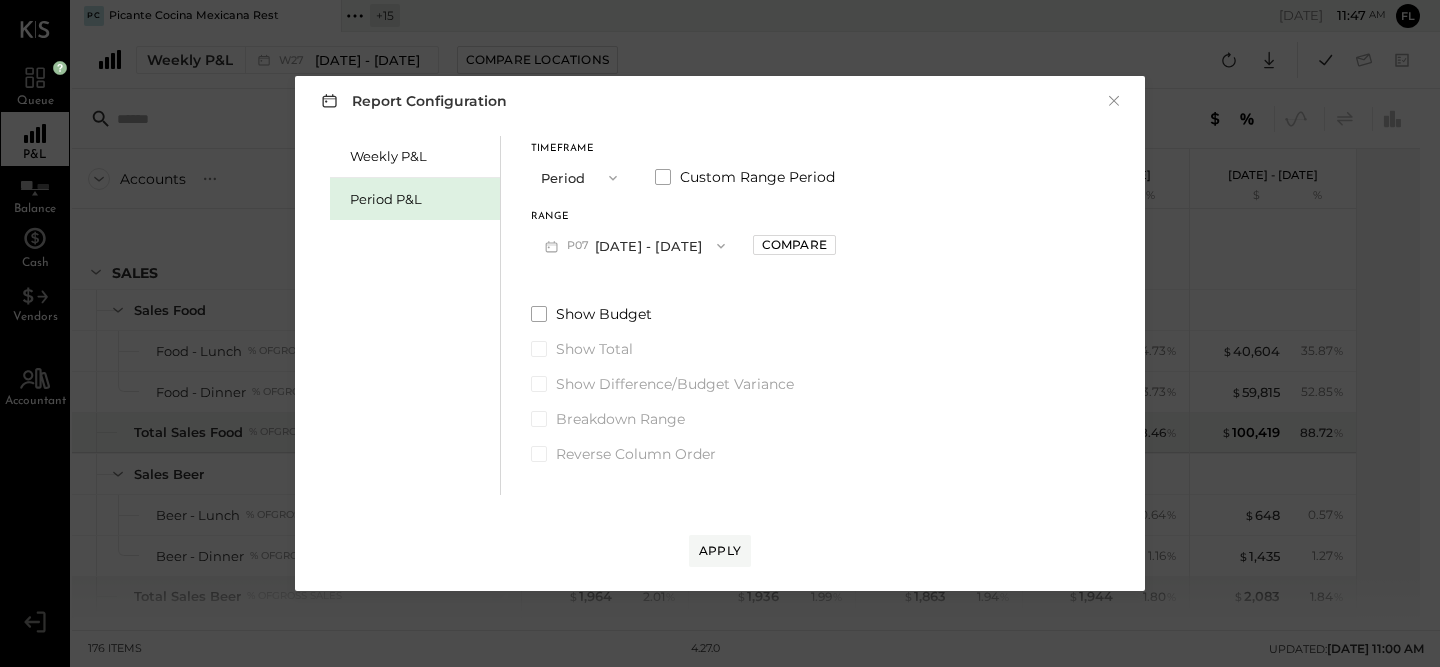 click on "Period" at bounding box center (581, 177) 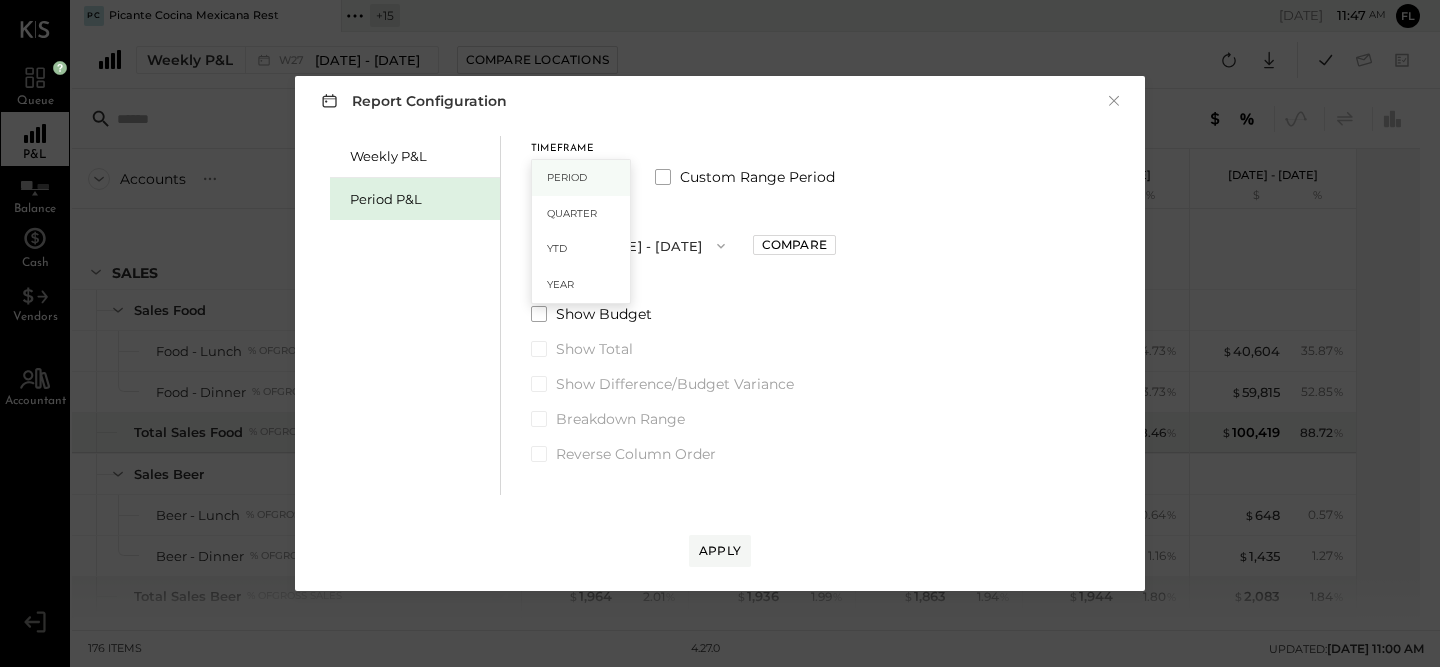 click on "Period" at bounding box center (581, 178) 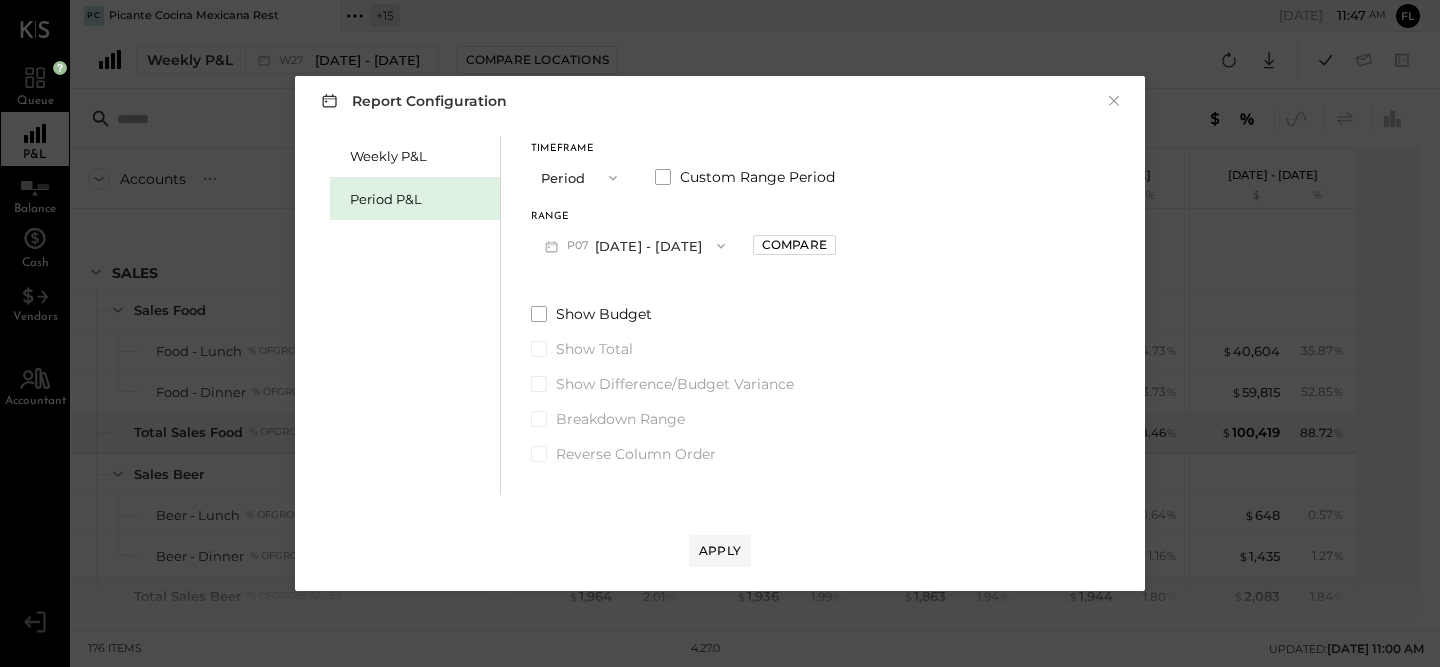 click on "P07 [DATE] - [DATE]" at bounding box center [635, 245] 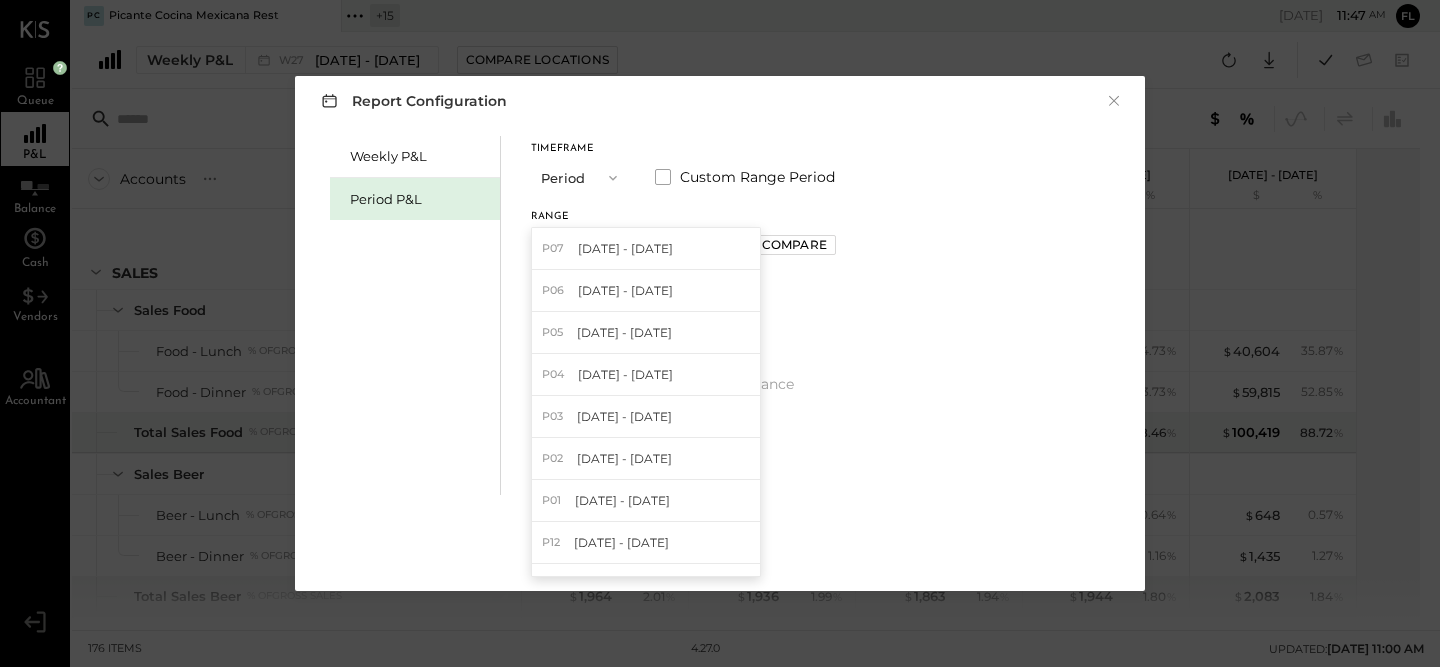 click on "Timeframe" at bounding box center [581, 149] 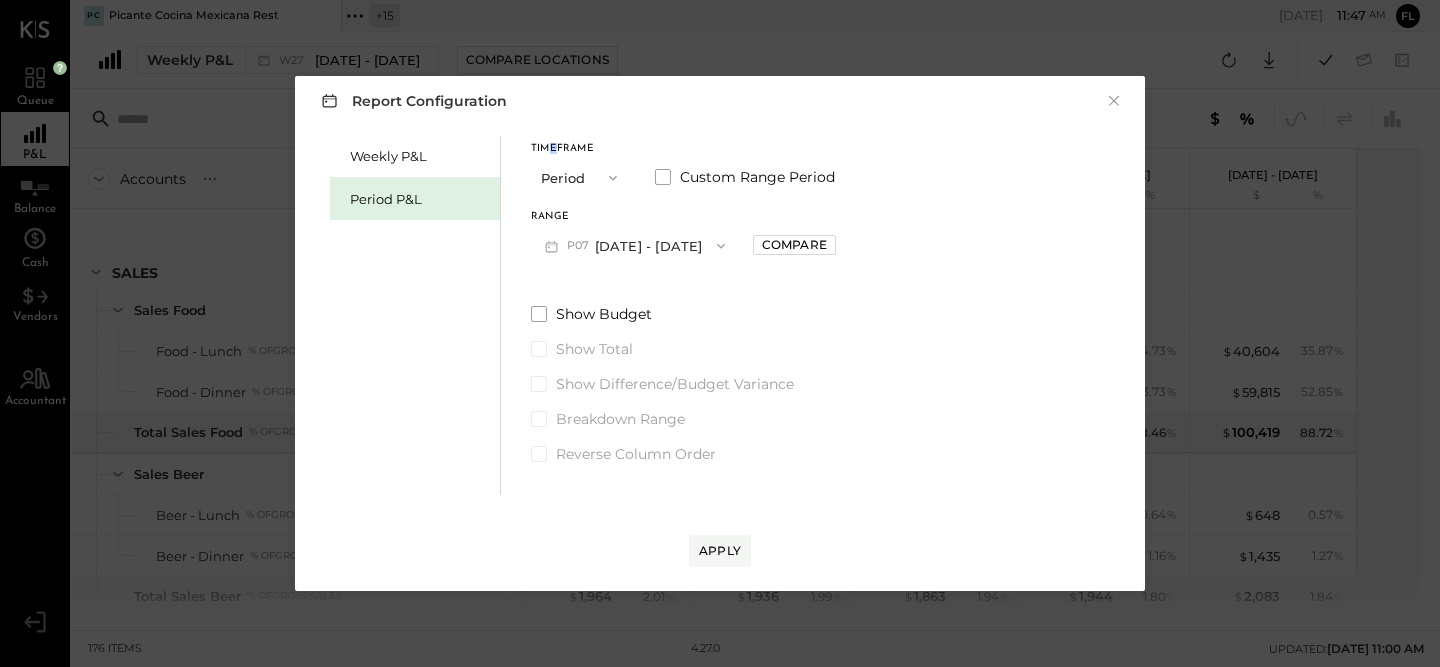 click on "Period" at bounding box center (581, 177) 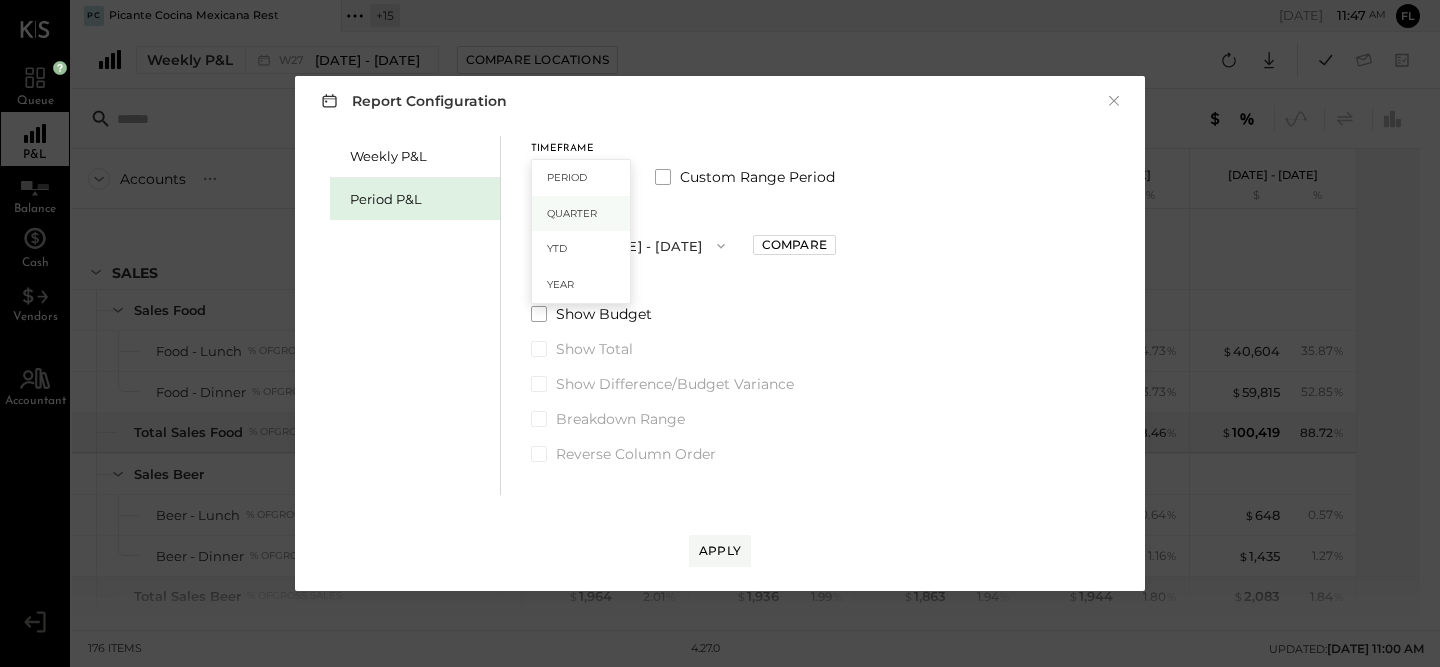 click on "Quarter" at bounding box center [581, 214] 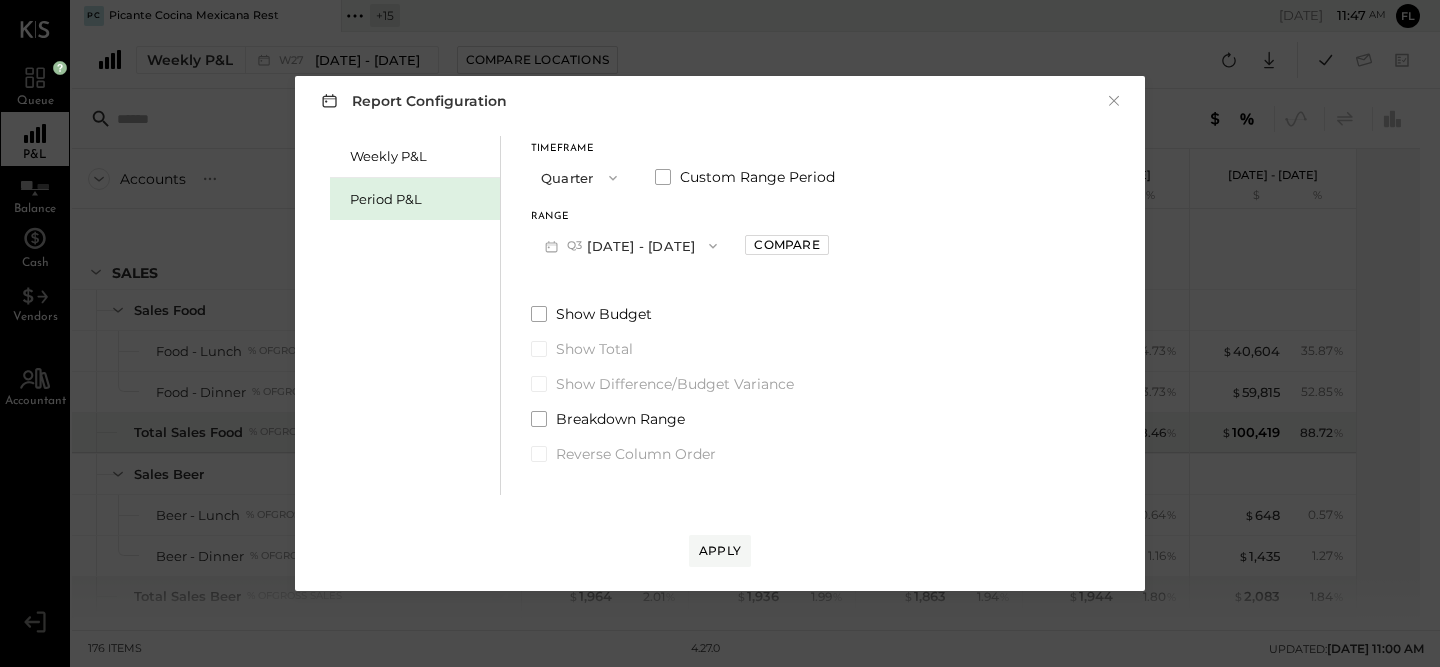 click on "Quarter" at bounding box center (581, 177) 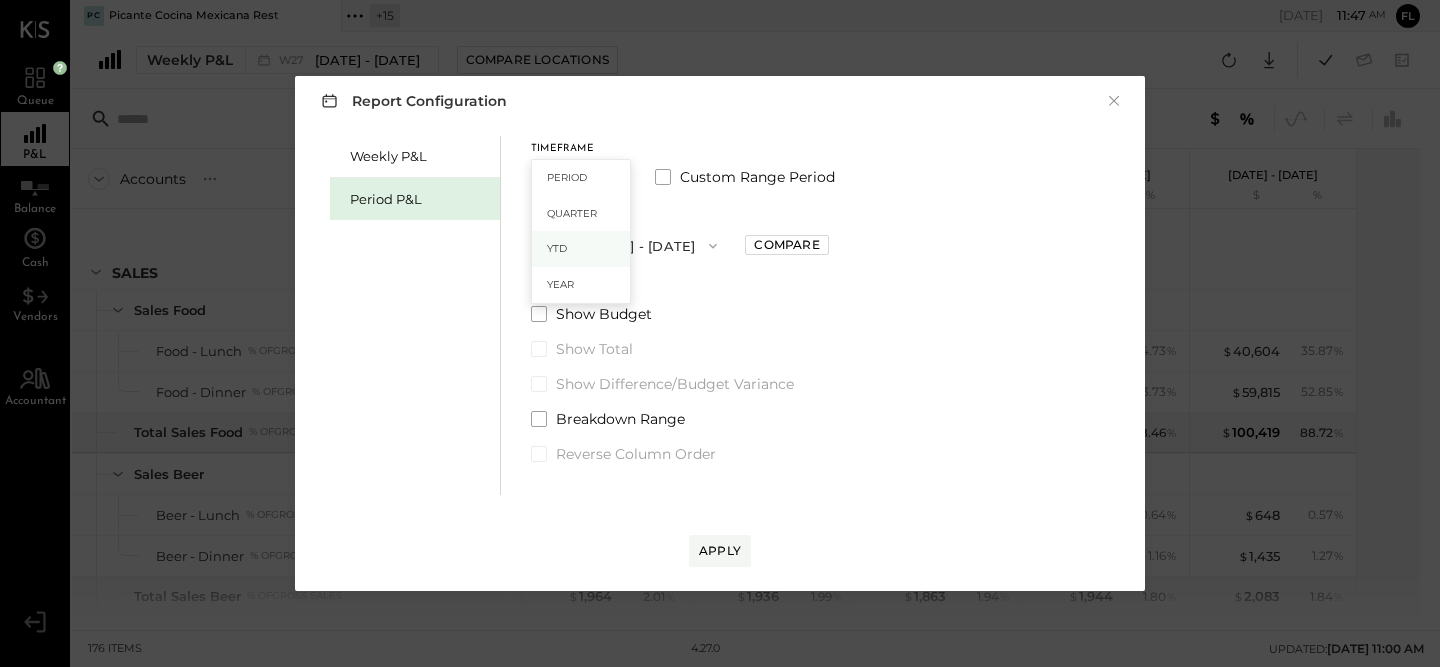 click on "YTD" at bounding box center [581, 249] 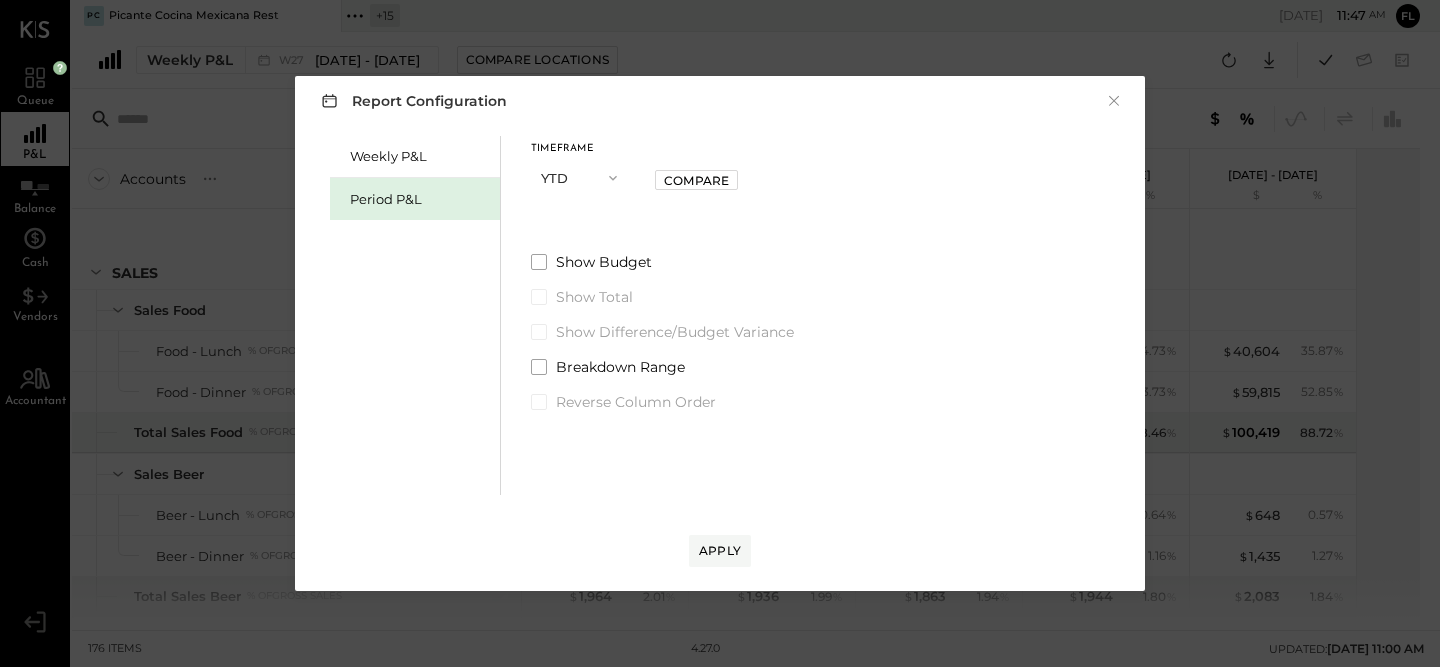 click on "Timeframe YTD Compare Show Budget Show Total Show Difference/Budget Variance Breakdown Range Reverse Column Order" at bounding box center (662, 274) 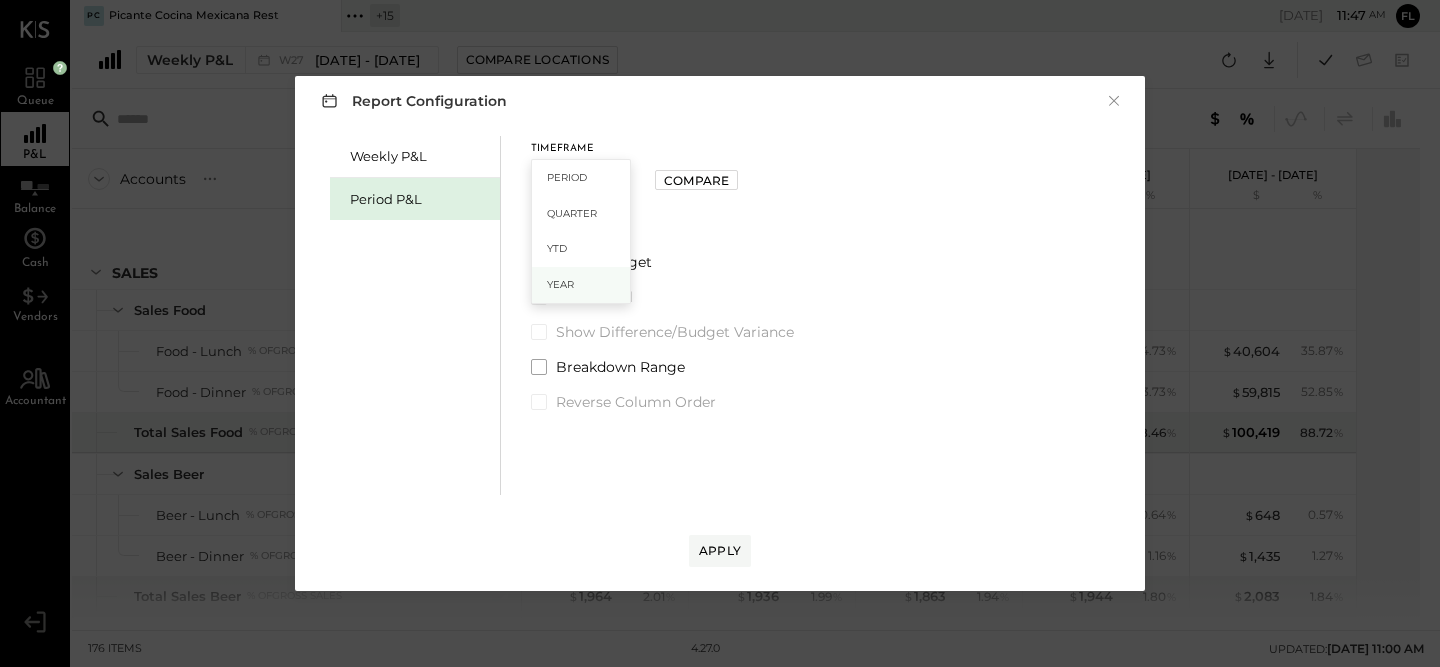 click on "Year" at bounding box center (581, 285) 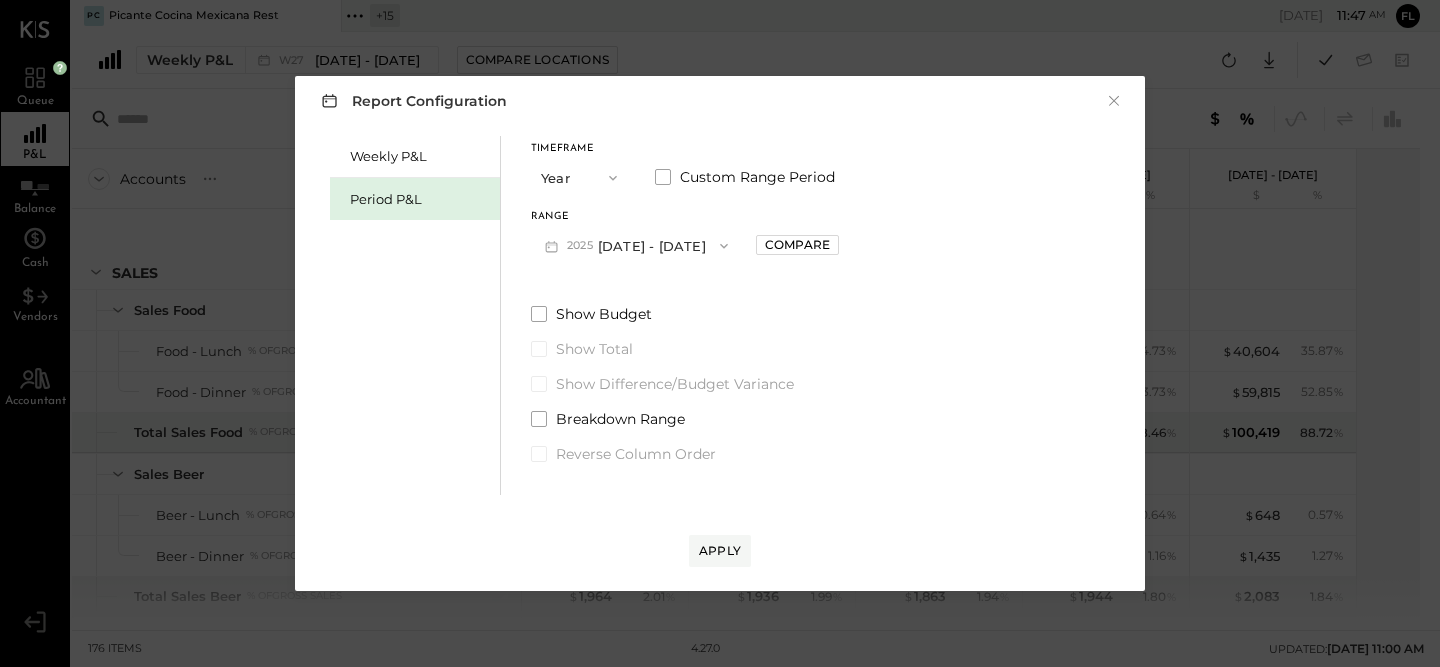 click on "2025 [DATE] - [DATE]" at bounding box center [636, 245] 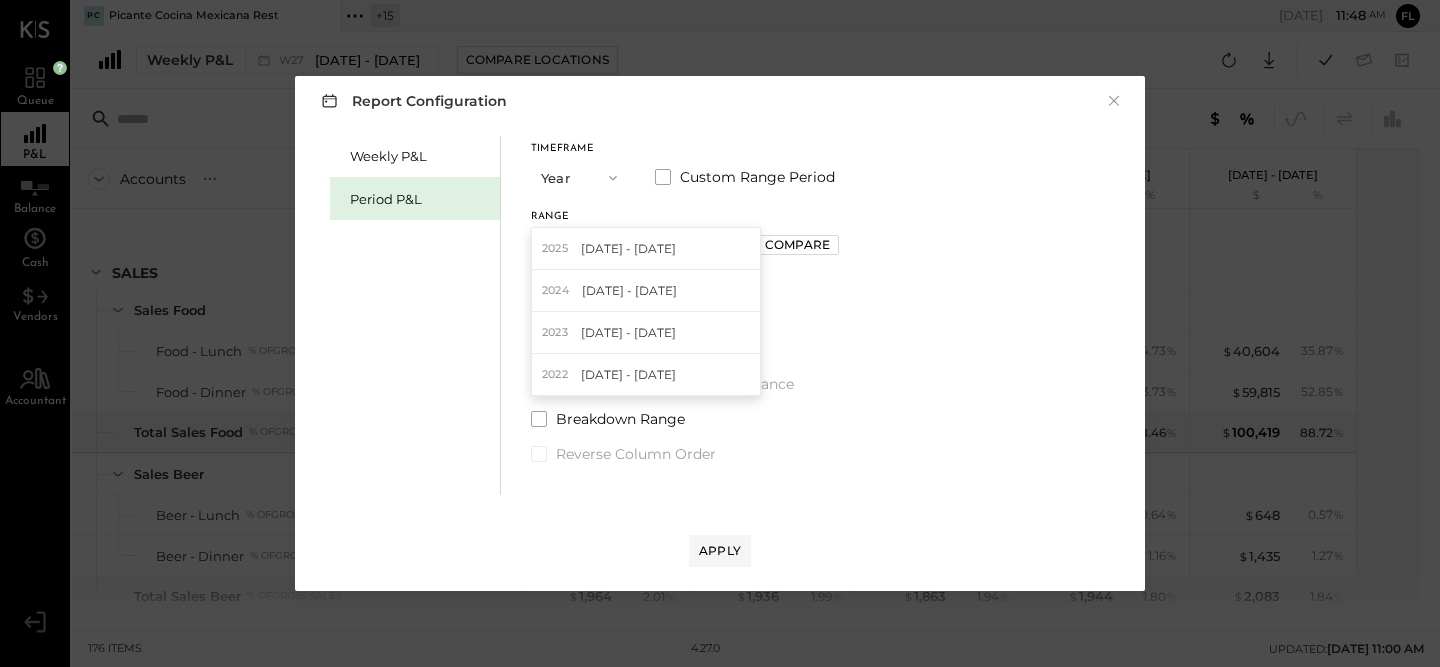 click on "Year" at bounding box center [581, 177] 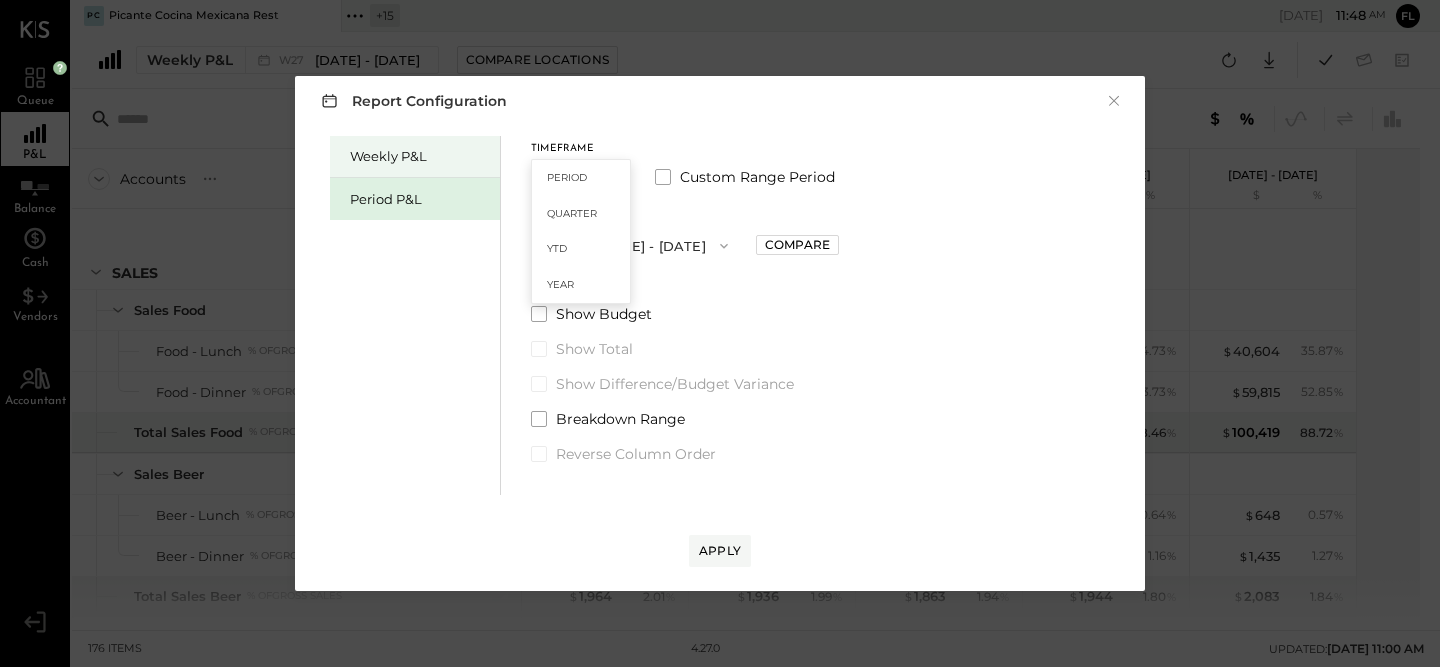 click on "Weekly P&L" at bounding box center (420, 156) 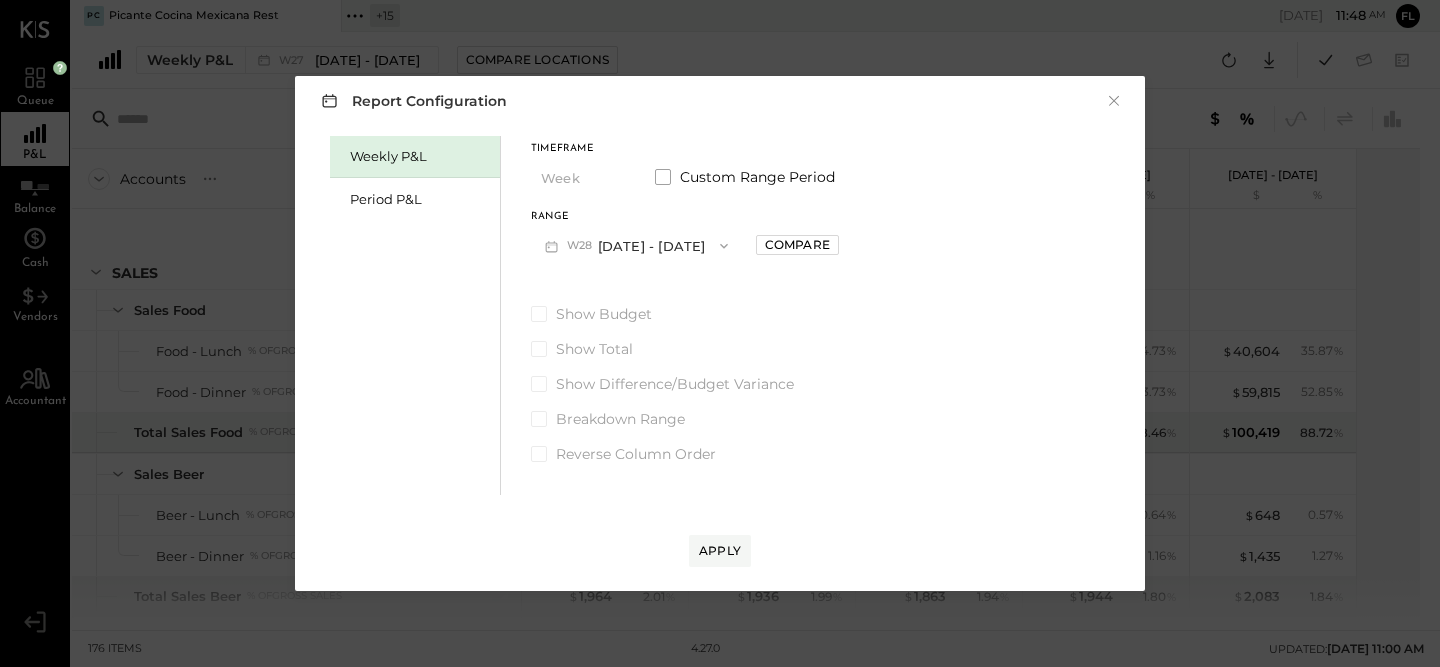 click on "Timeframe Week Custom Range Period Range W28 [DATE] - [DATE] Compare" at bounding box center (685, 204) 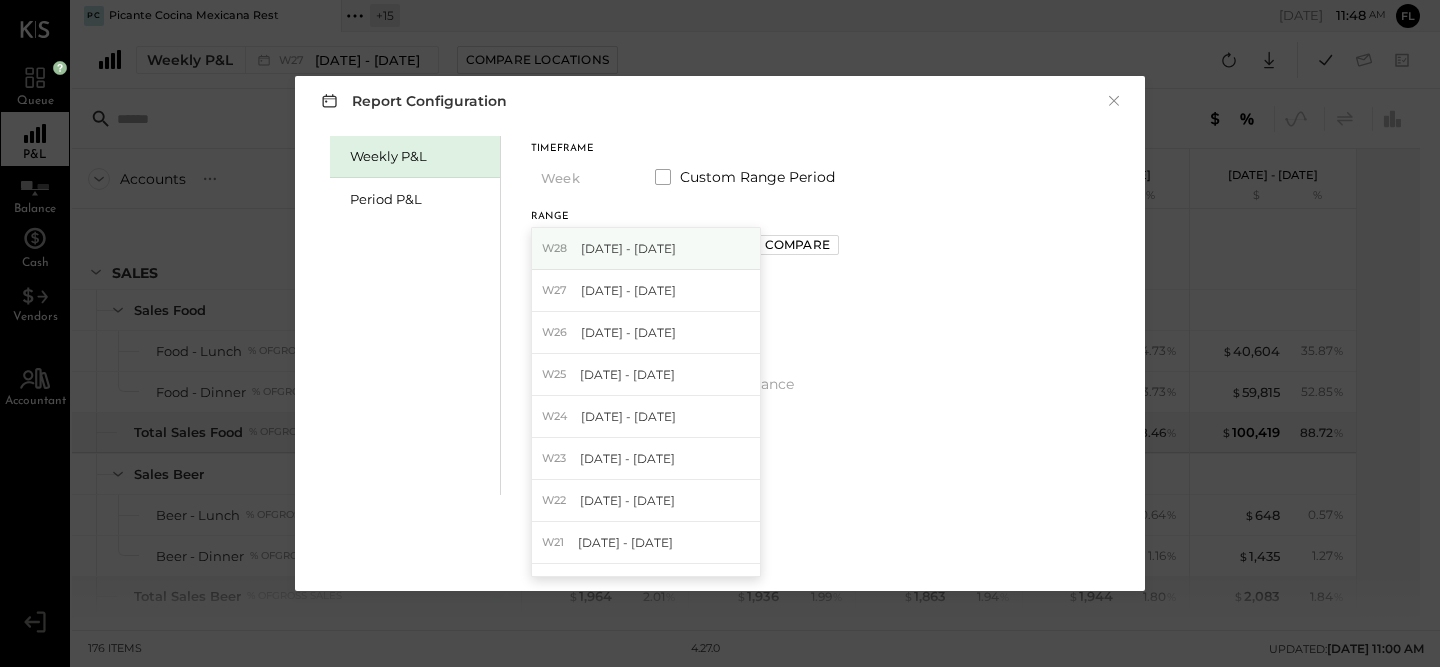click on "[DATE] - [DATE]" at bounding box center [628, 248] 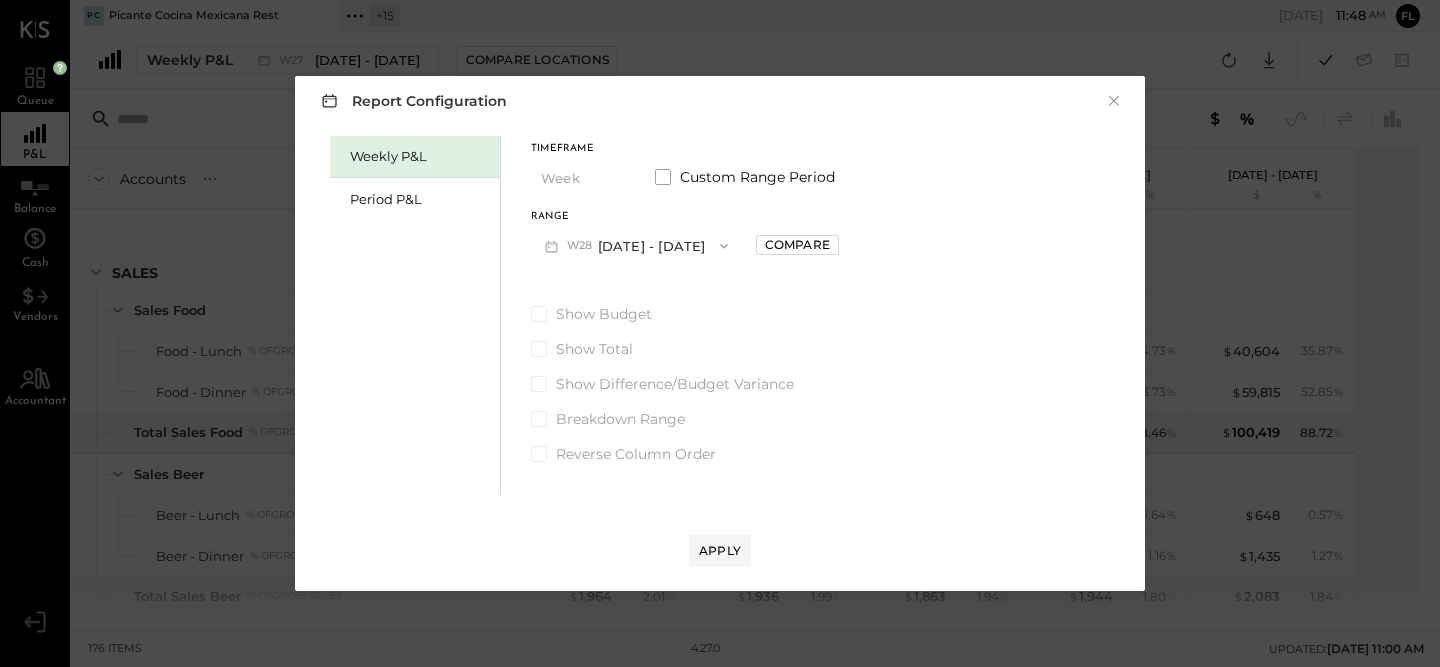 click on "W28 [DATE] - [DATE]" at bounding box center (636, 245) 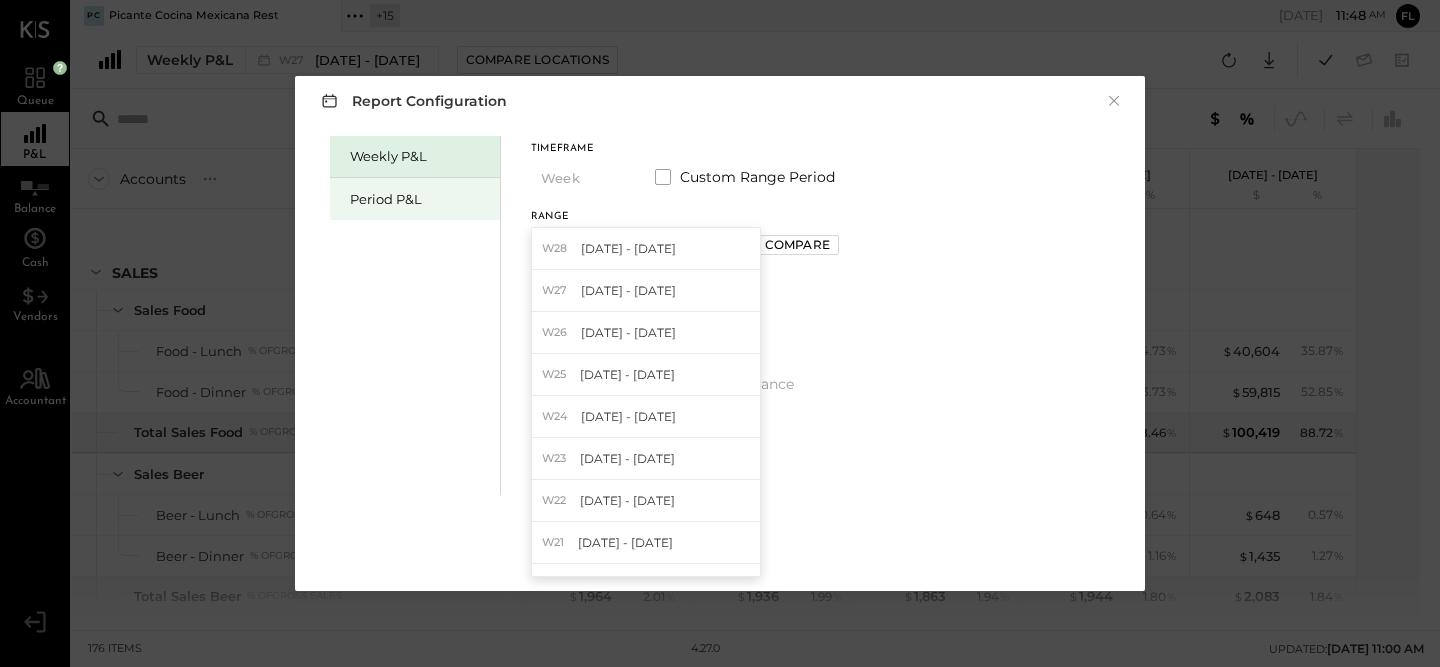 click on "Period P&L" at bounding box center (420, 199) 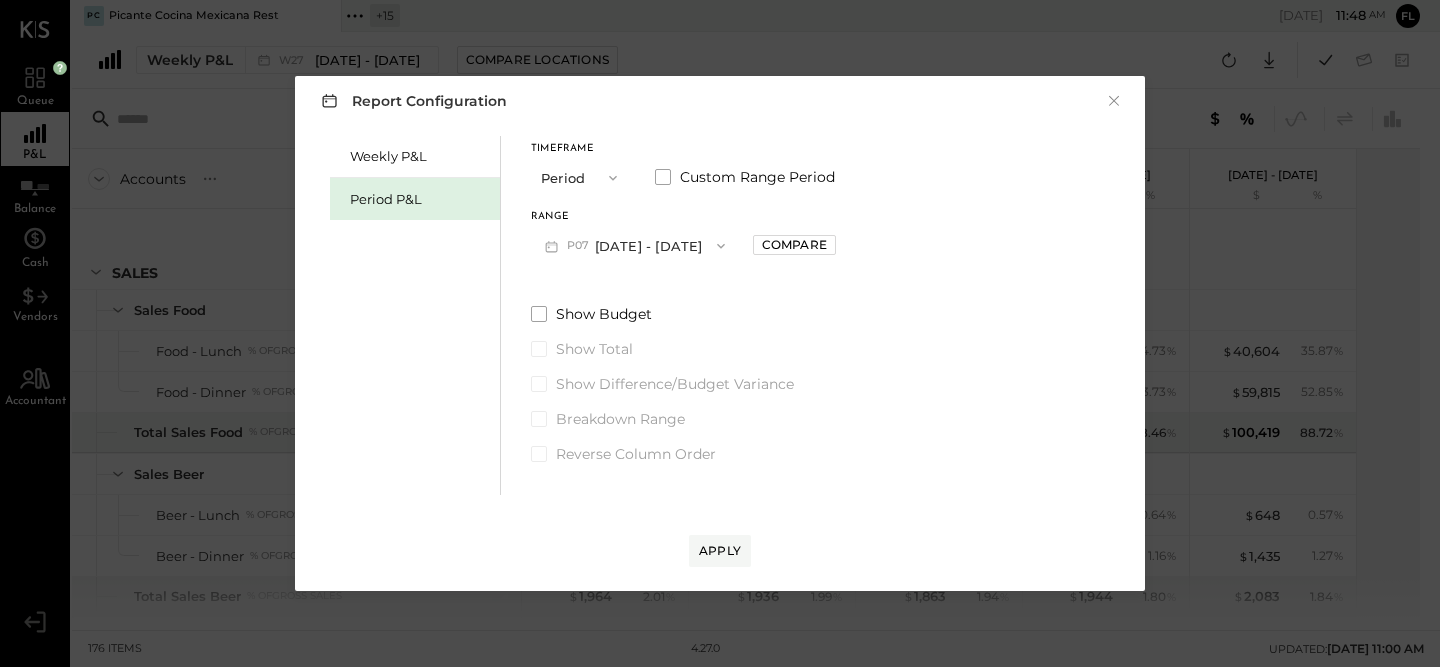 click on "P07 [DATE] - [DATE]" at bounding box center [635, 245] 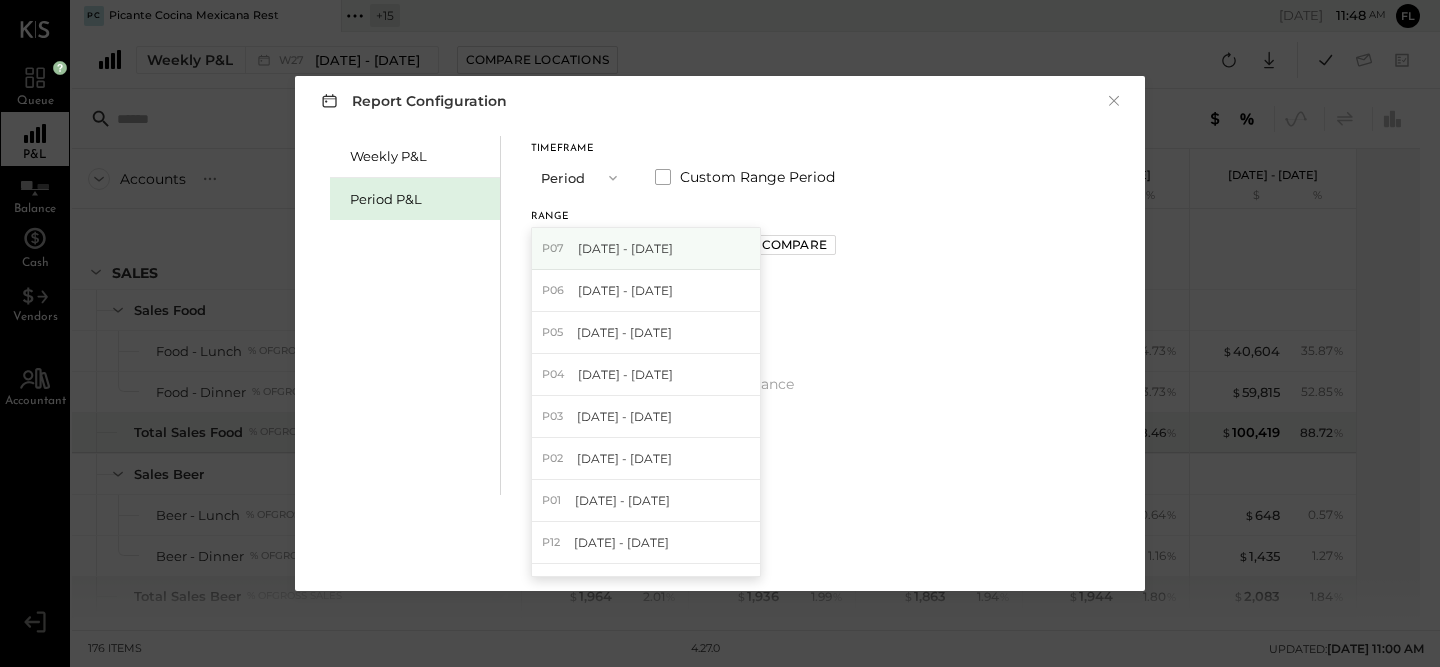 click on "P07   [DATE] - [DATE]" at bounding box center (646, 249) 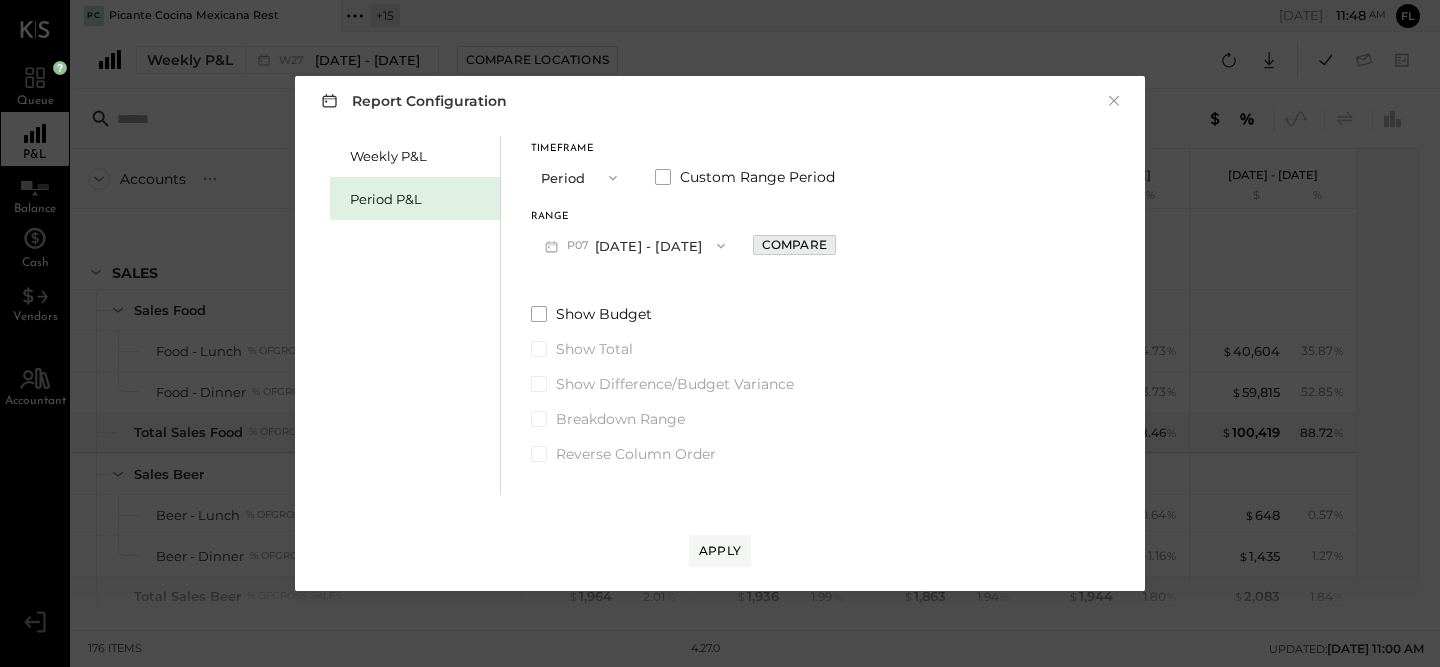 click on "Compare" at bounding box center [794, 244] 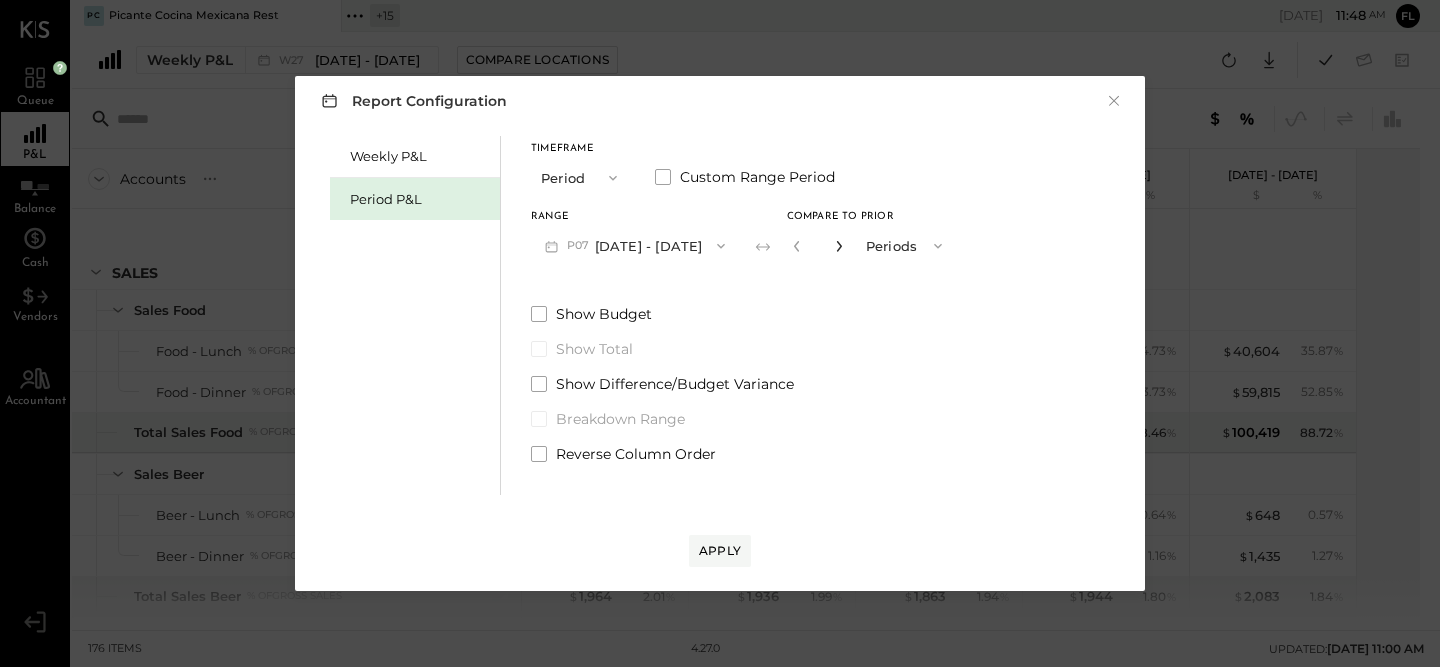 click 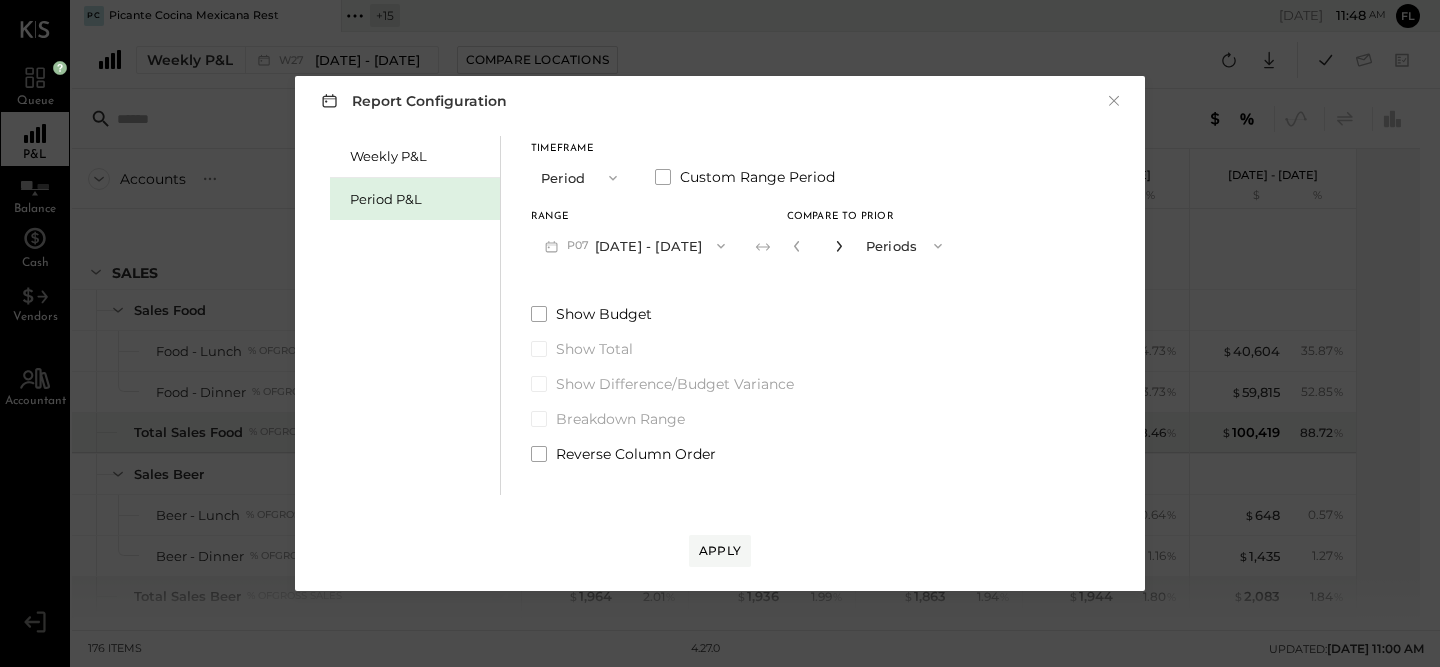 click 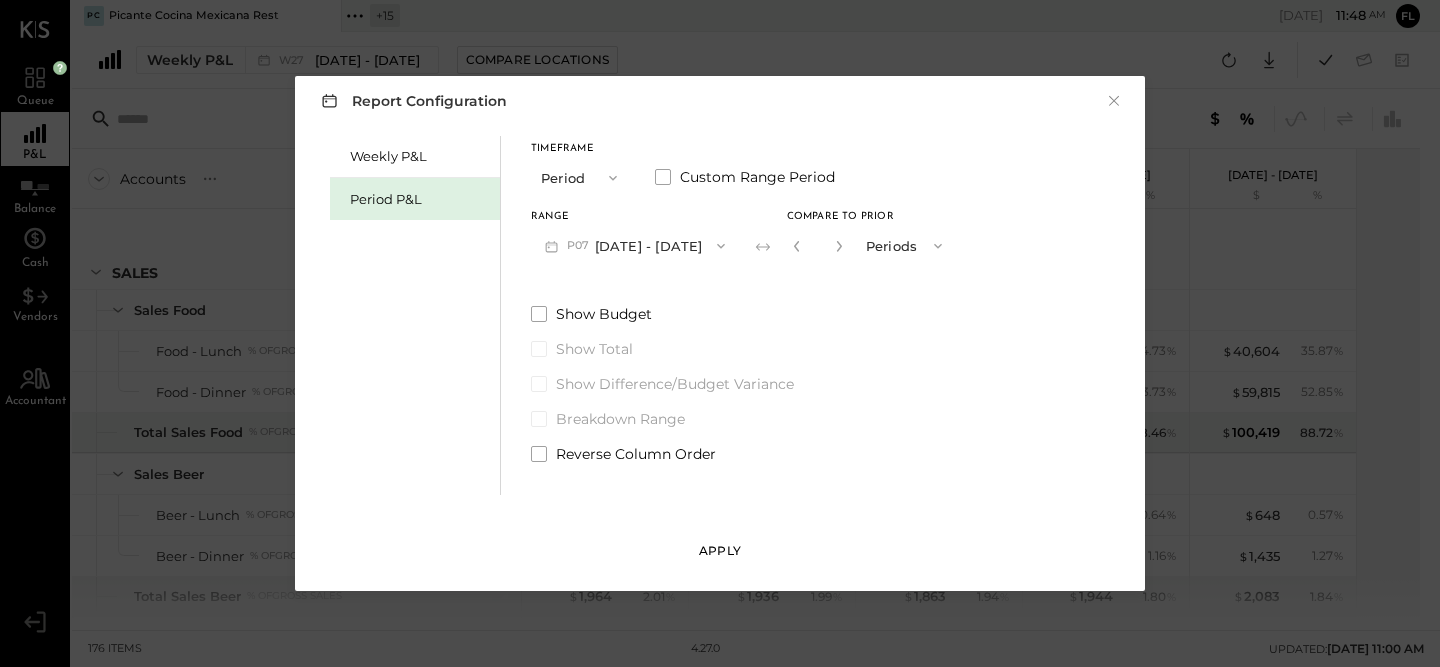 click on "Apply" at bounding box center [720, 550] 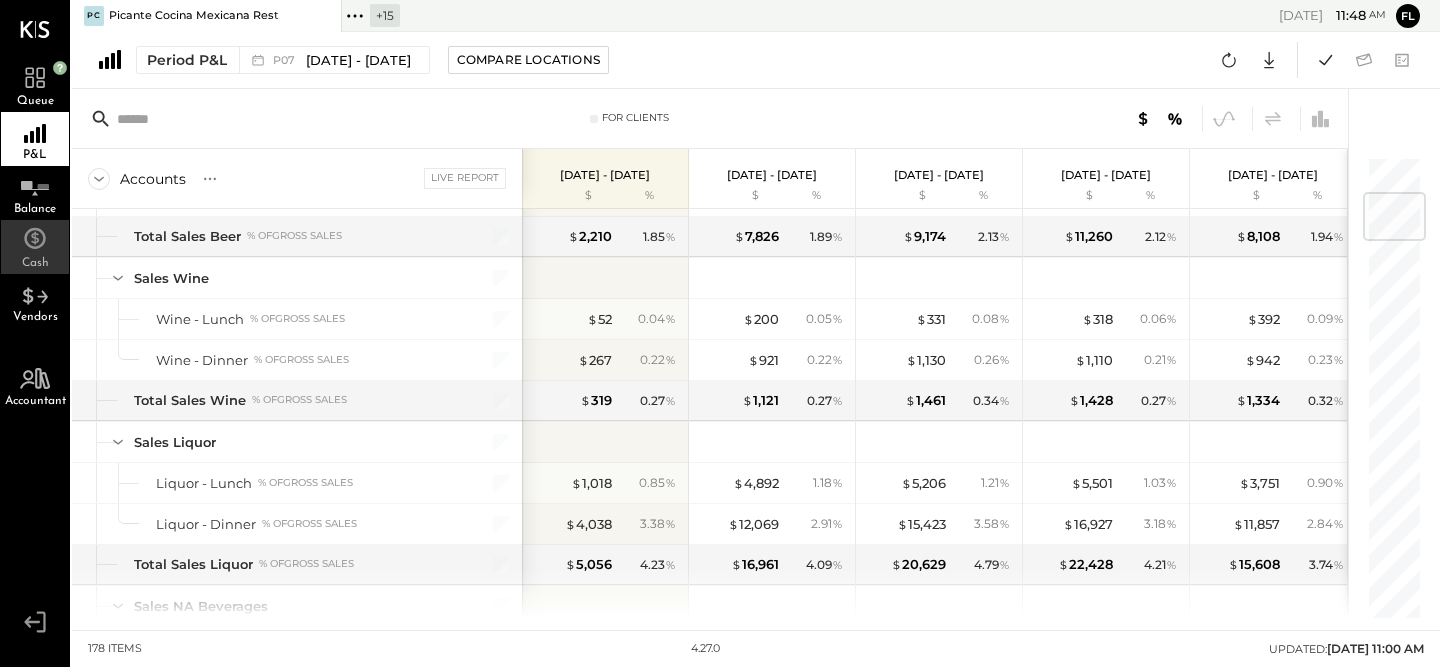 scroll, scrollTop: 139, scrollLeft: 0, axis: vertical 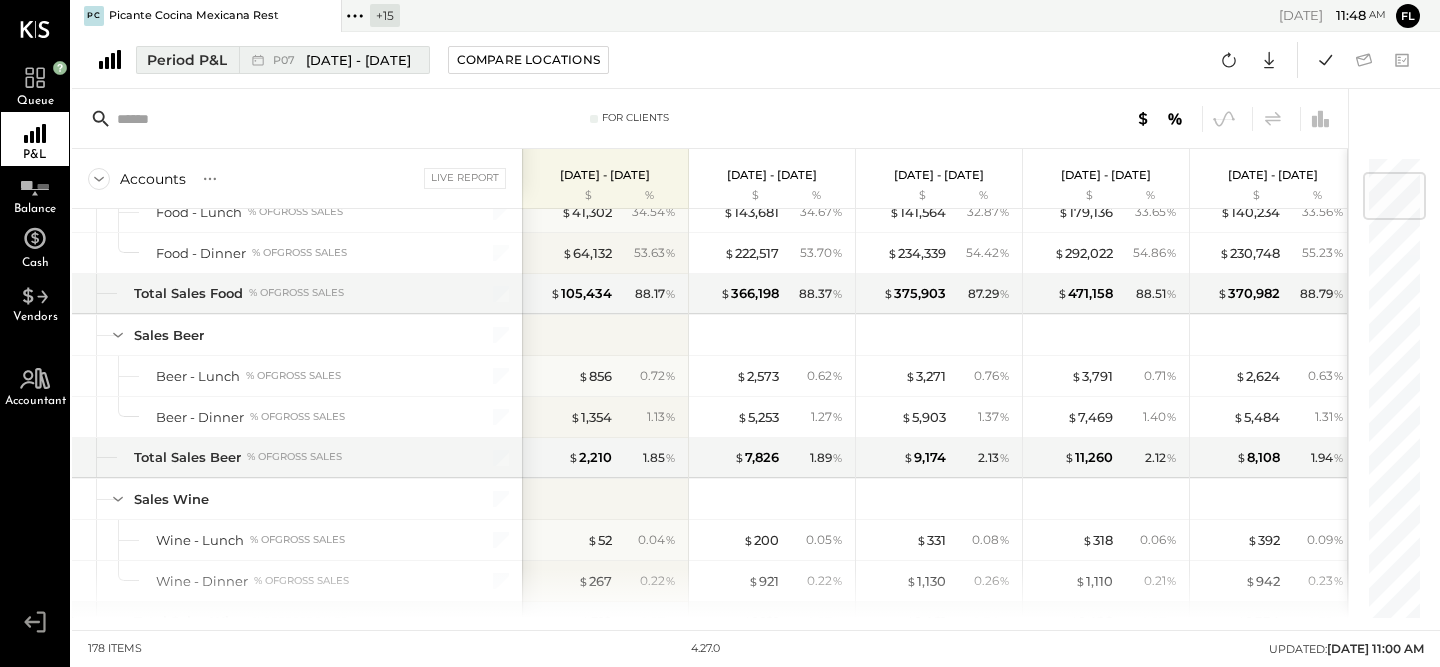 click on "P07 [DATE] - [DATE]" at bounding box center (342, 60) 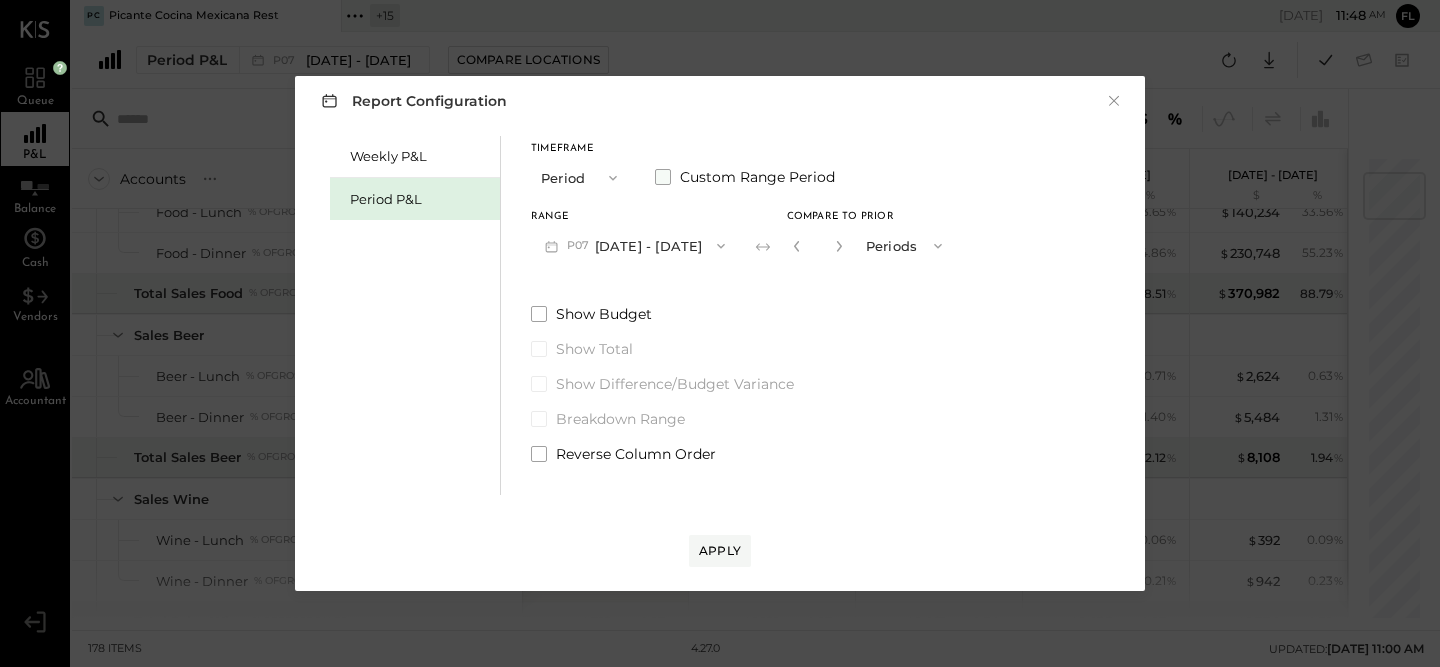 click on "Custom Range Period" at bounding box center [757, 177] 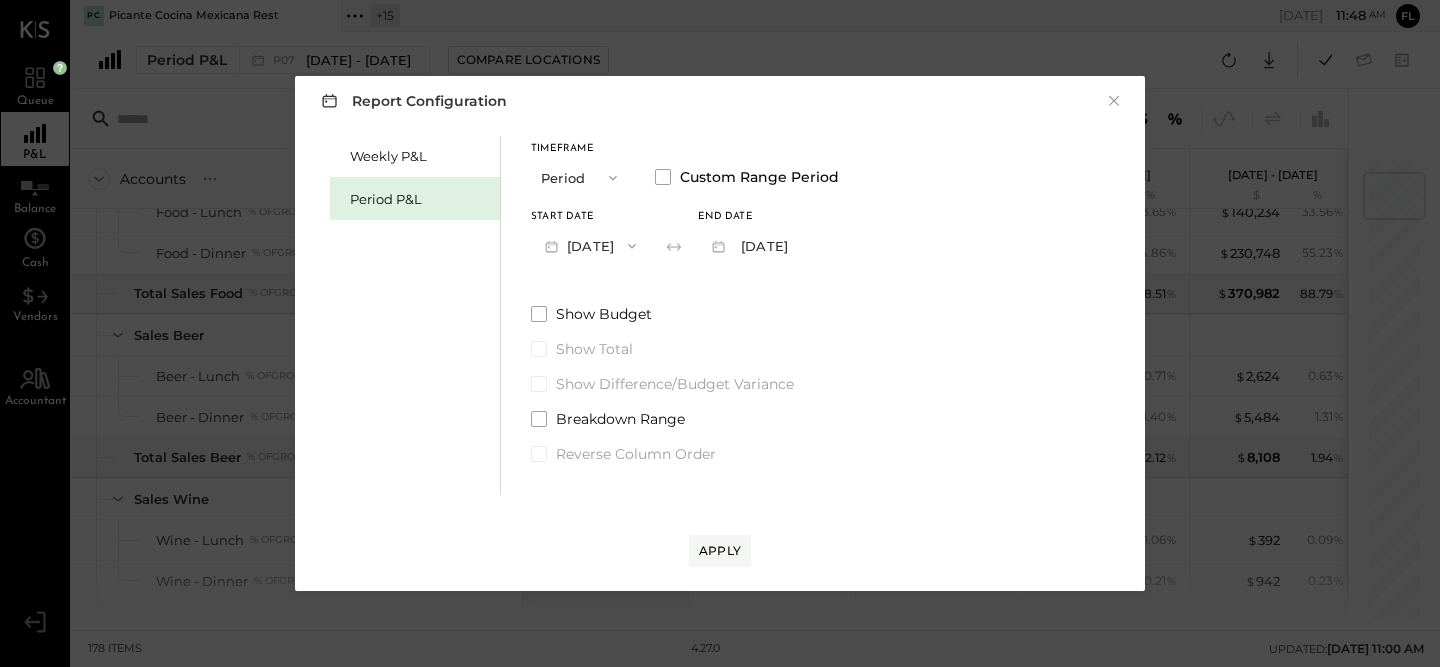 click on "[DATE]" at bounding box center (590, 245) 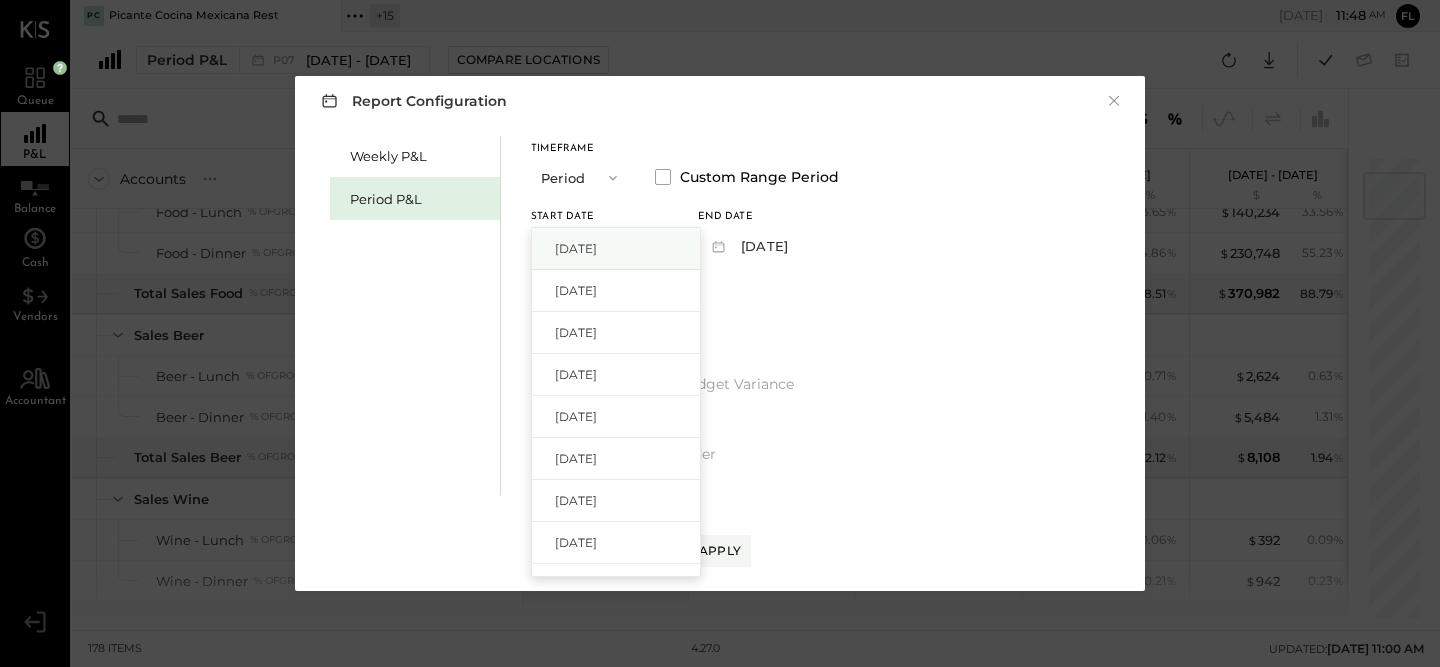 click on "[DATE]" at bounding box center [616, 249] 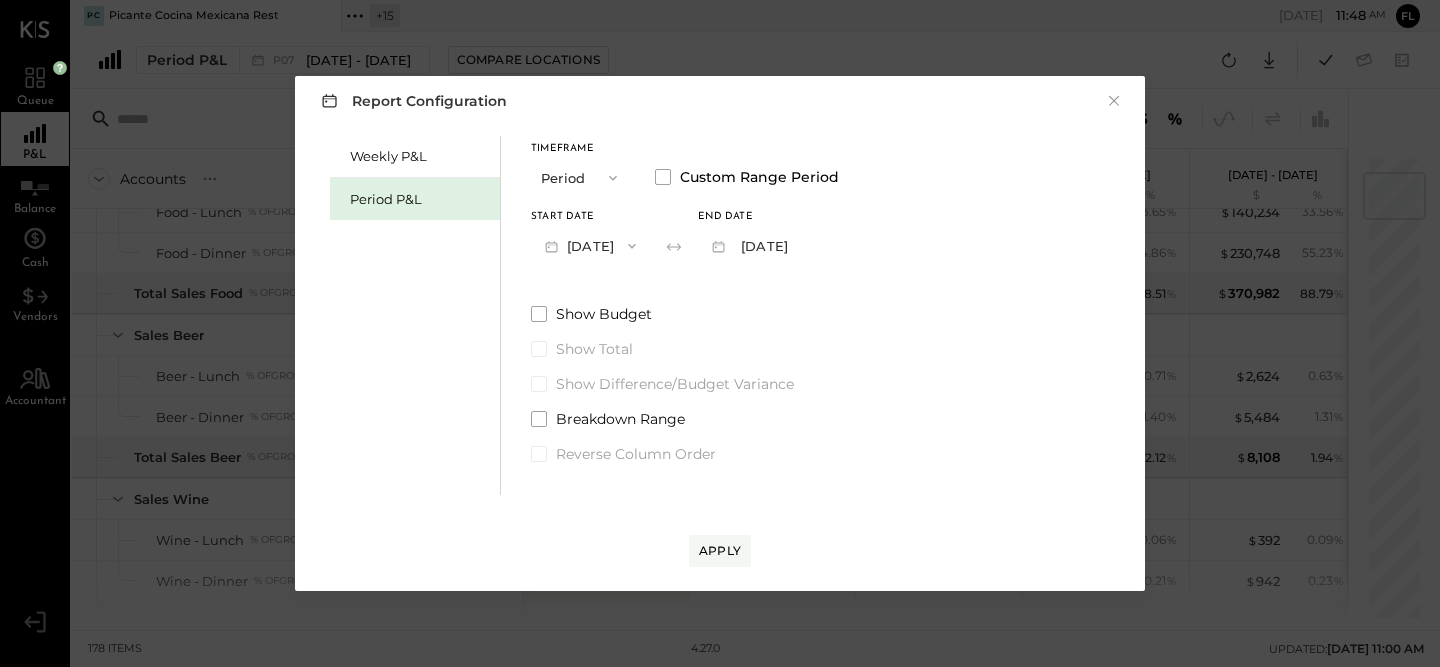 click on "[DATE]" at bounding box center [748, 245] 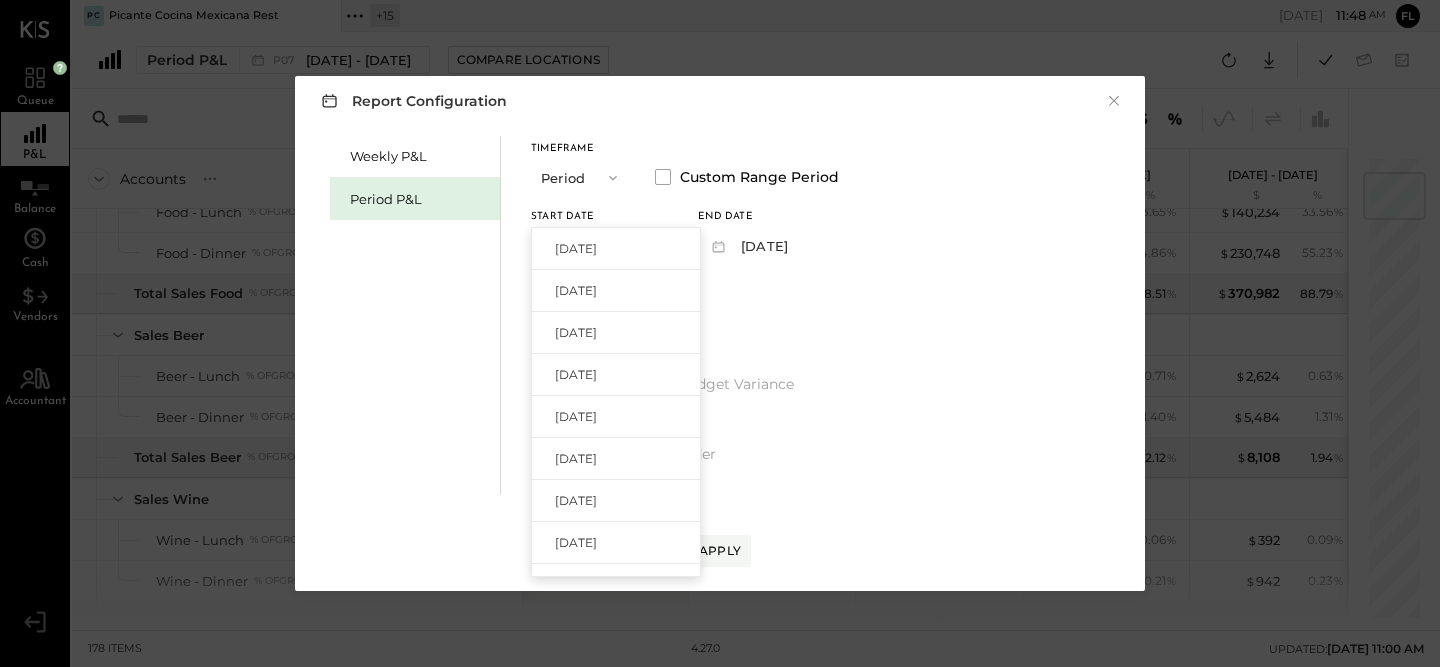 click on "Start Date" at bounding box center (590, 217) 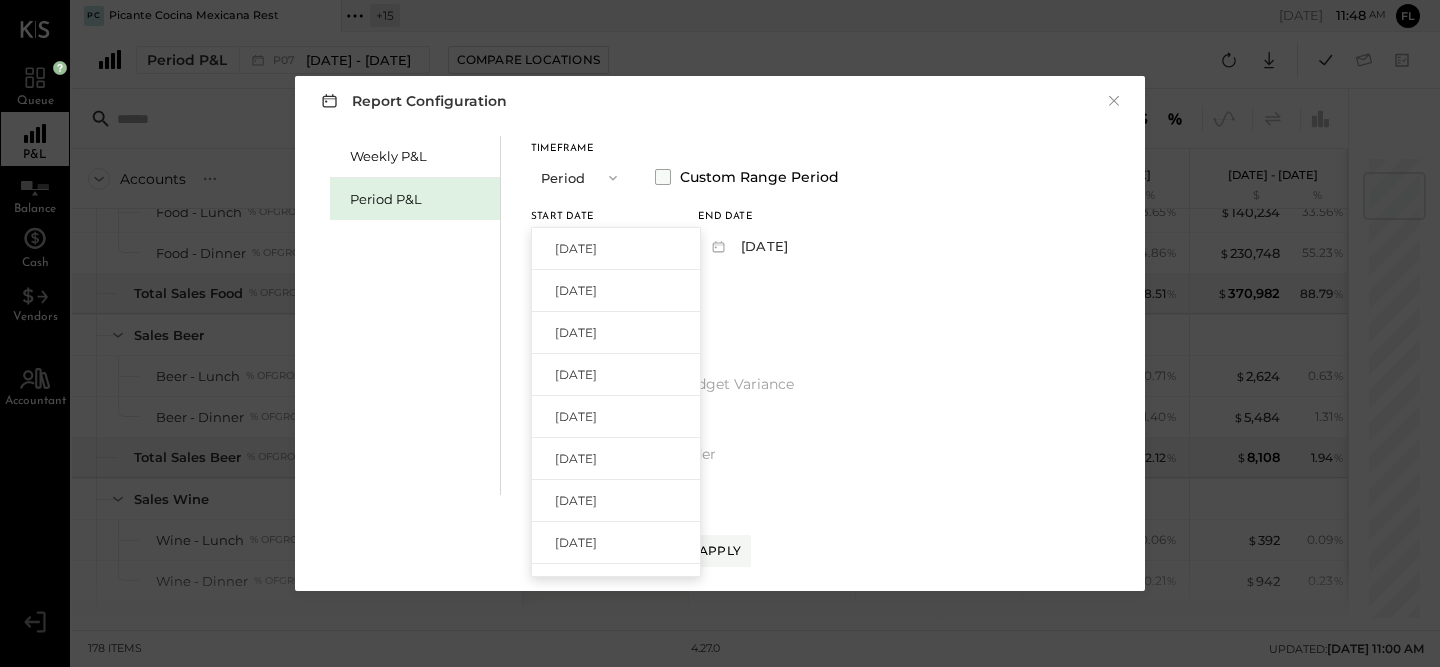 click on "Custom Range Period" at bounding box center (759, 177) 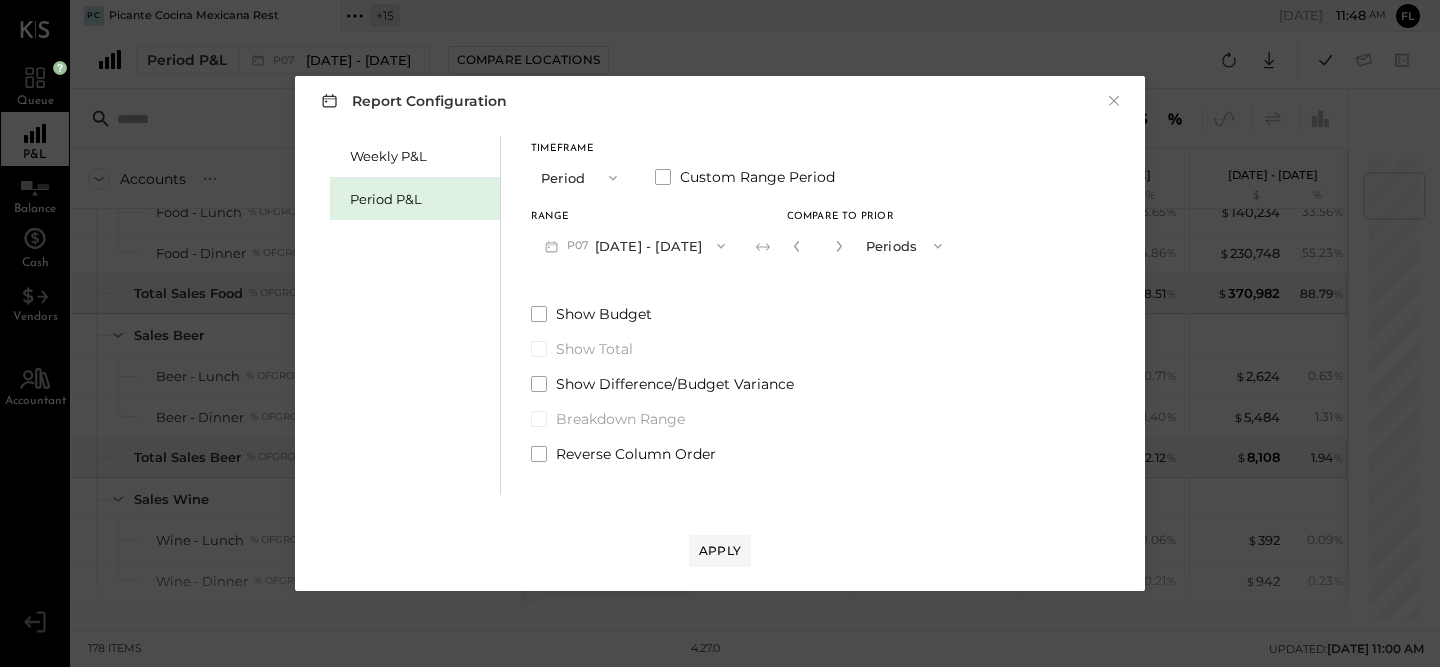 click on "Timeframe Period Custom Range Period" at bounding box center [743, 170] 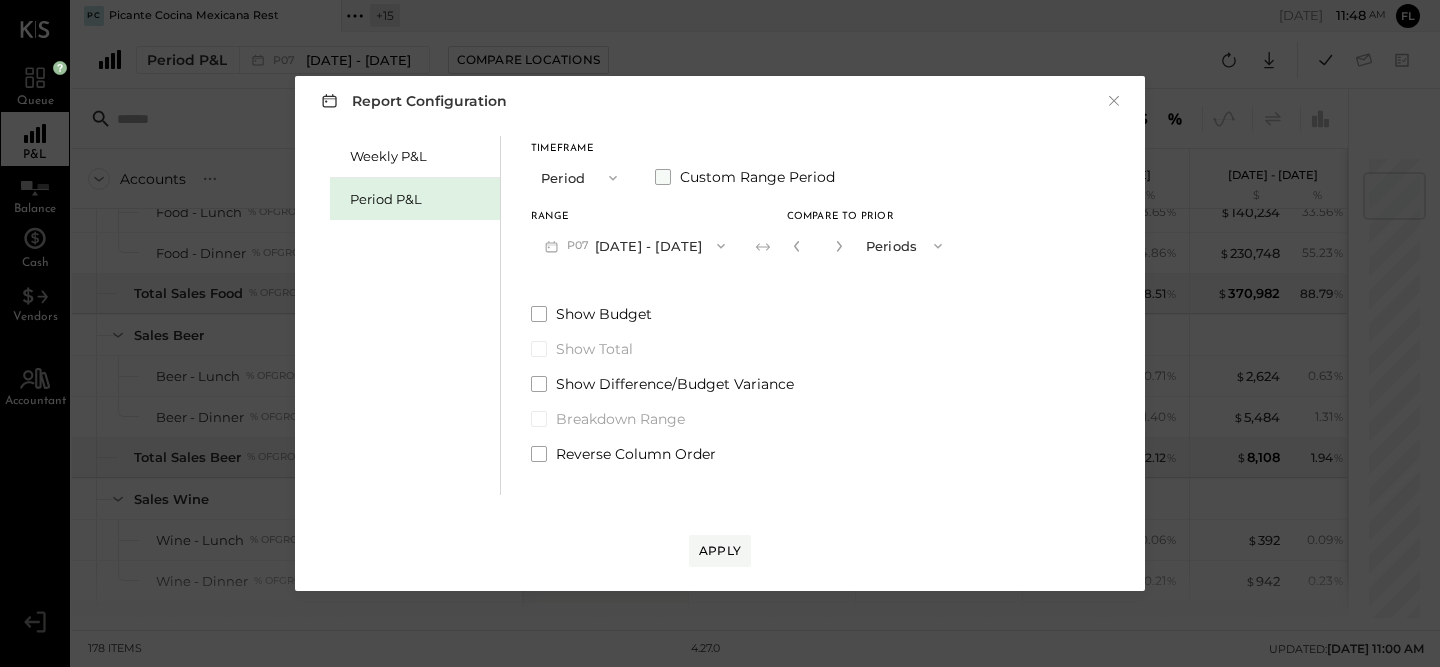 click on "Custom Range Period" at bounding box center (757, 177) 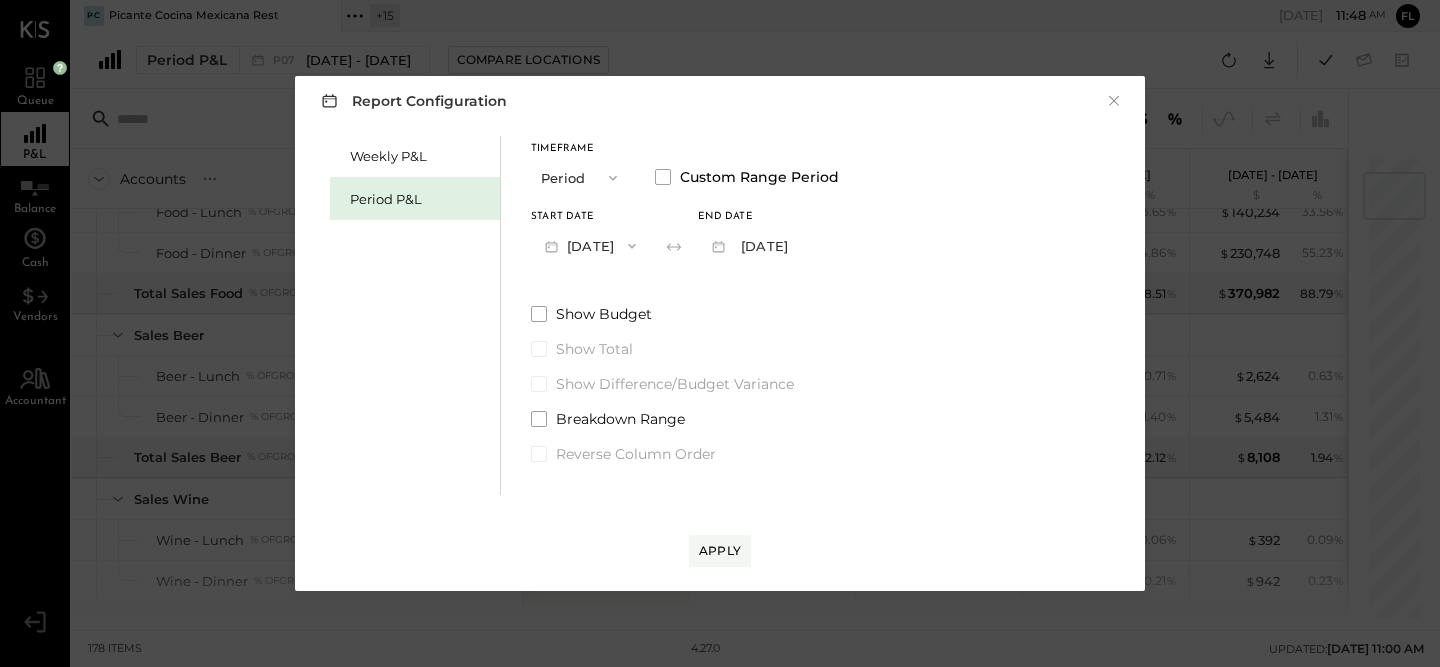 drag, startPoint x: 682, startPoint y: 218, endPoint x: 655, endPoint y: 227, distance: 28.460499 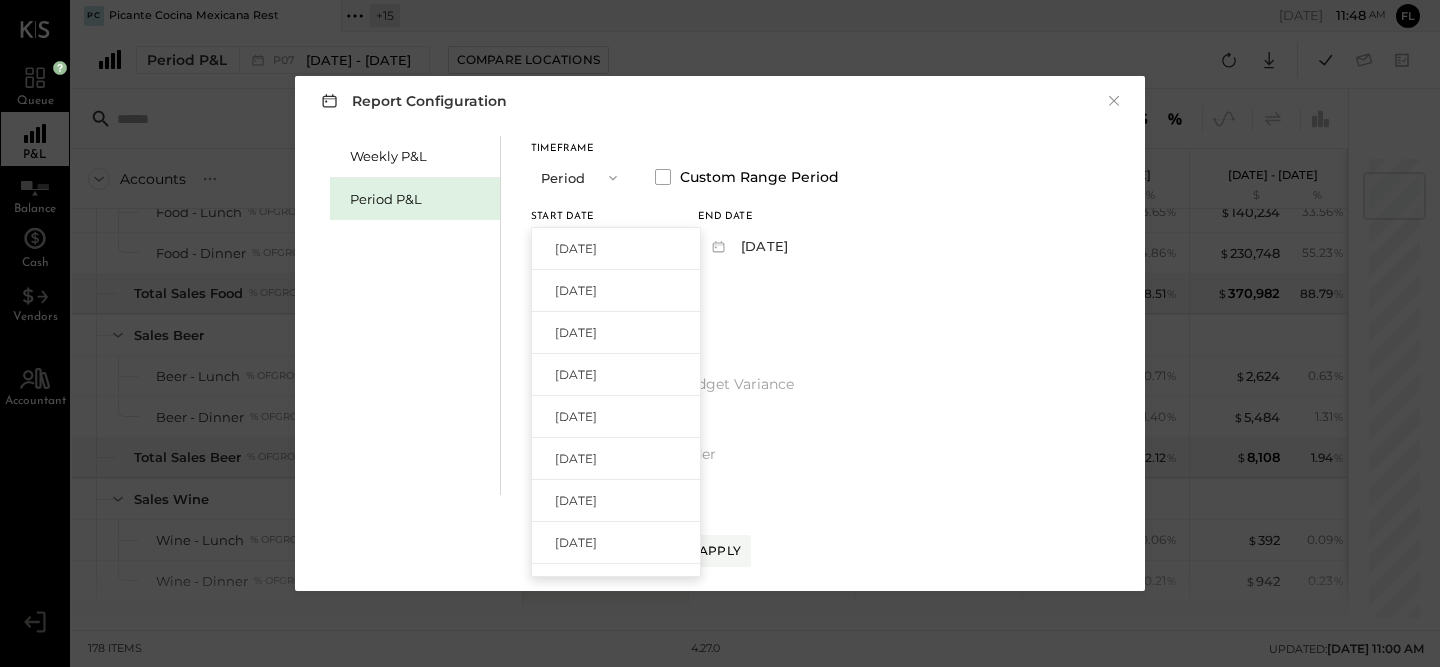 drag, startPoint x: 654, startPoint y: 228, endPoint x: 656, endPoint y: 246, distance: 18.110771 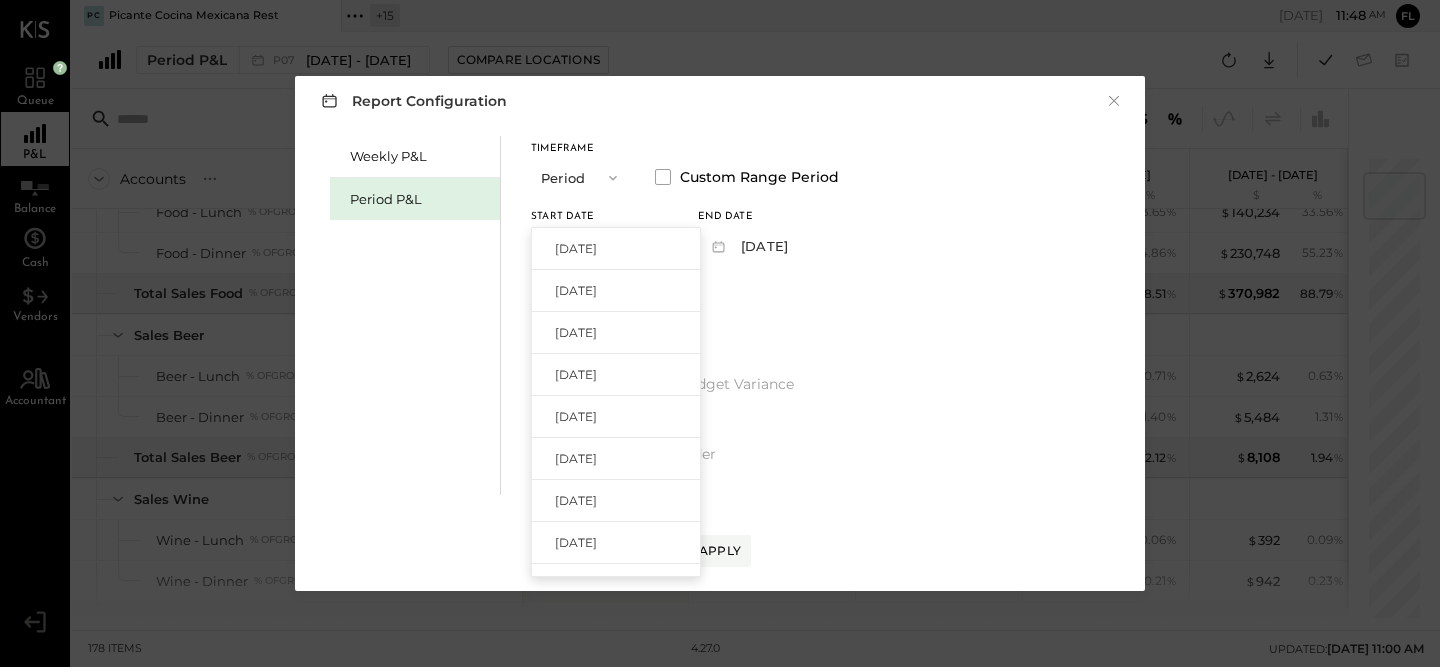 click on "[DATE]" at bounding box center (616, 249) 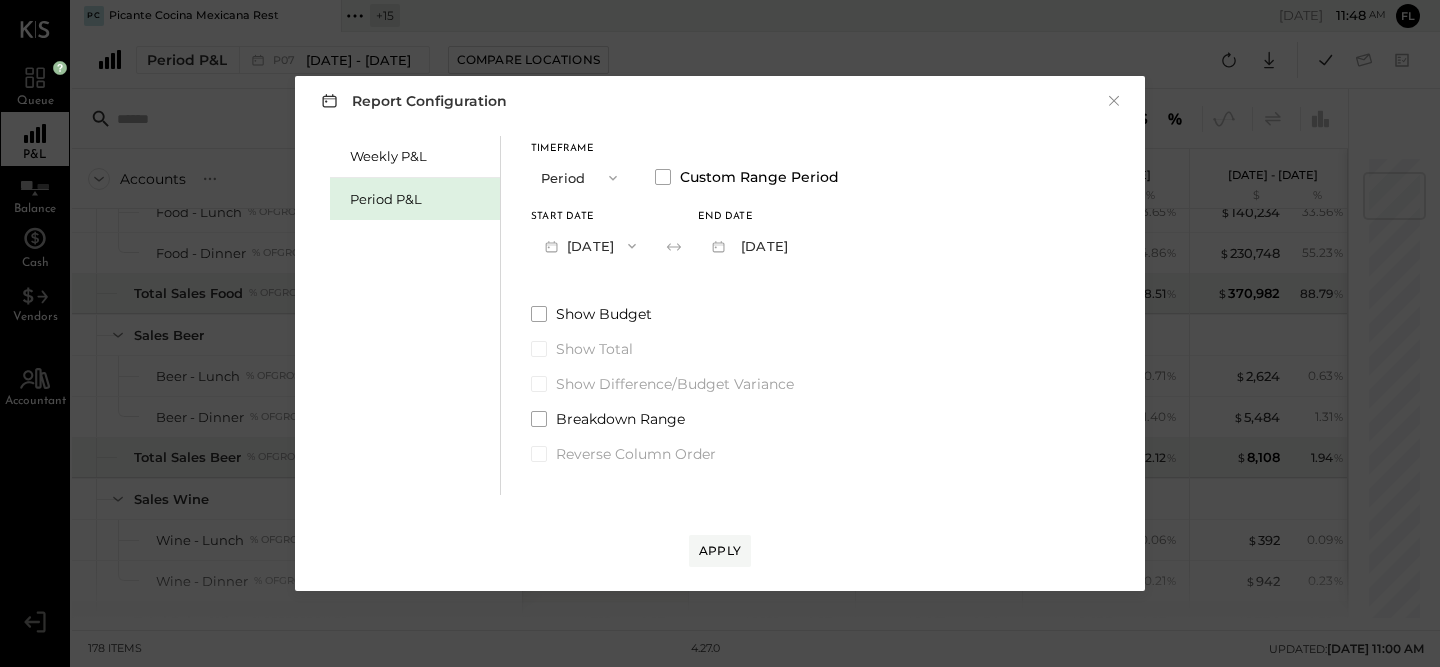 click at bounding box center (627, 246) 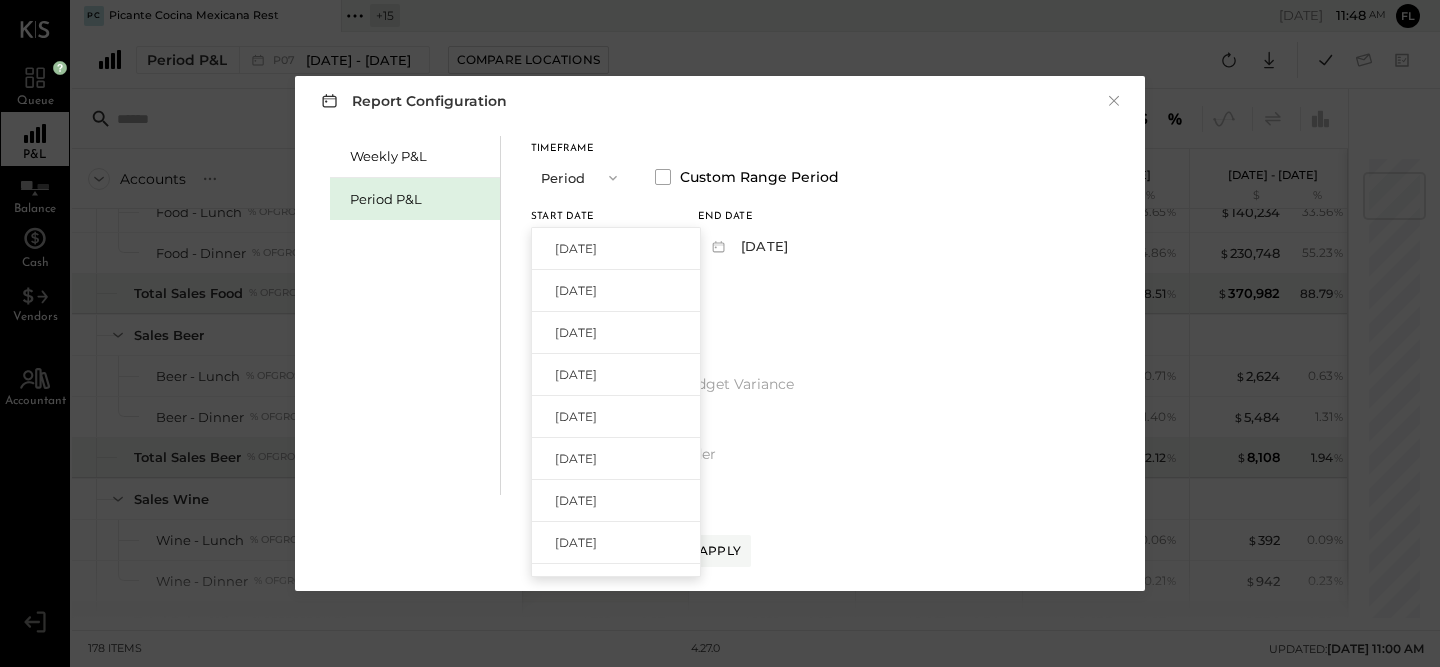 click on "Weekly P&L Period P&L Timeframe Period Custom Range Period Start Date [DATE]   [DATE]   [DATE]   [DATE]   [DATE]   [DATE]   [DATE]   [DATE]   [DATE]   [DATE]   [DATE]   [DATE]   [DATE]   [DATE]   [DATE]   [DATE]   [DATE]   [DATE]   [DATE]   [DATE]   [DATE]   [DATE]   [DATE]   [DATE]   [DATE]   [DATE]   [DATE]   [DATE]   [DATE]   [DATE]   [DATE]   [DATE]   [DATE]   [DATE]   [DATE]   [DATE]   [DATE]   [DATE]   [DATE]   [DATE]   [DATE]   [DATE]   [DATE]   [DATE] End date [DATE] Show Budget Show Total Show Difference/Budget Variance Breakdown Range Reverse Column Order" at bounding box center (720, 313) 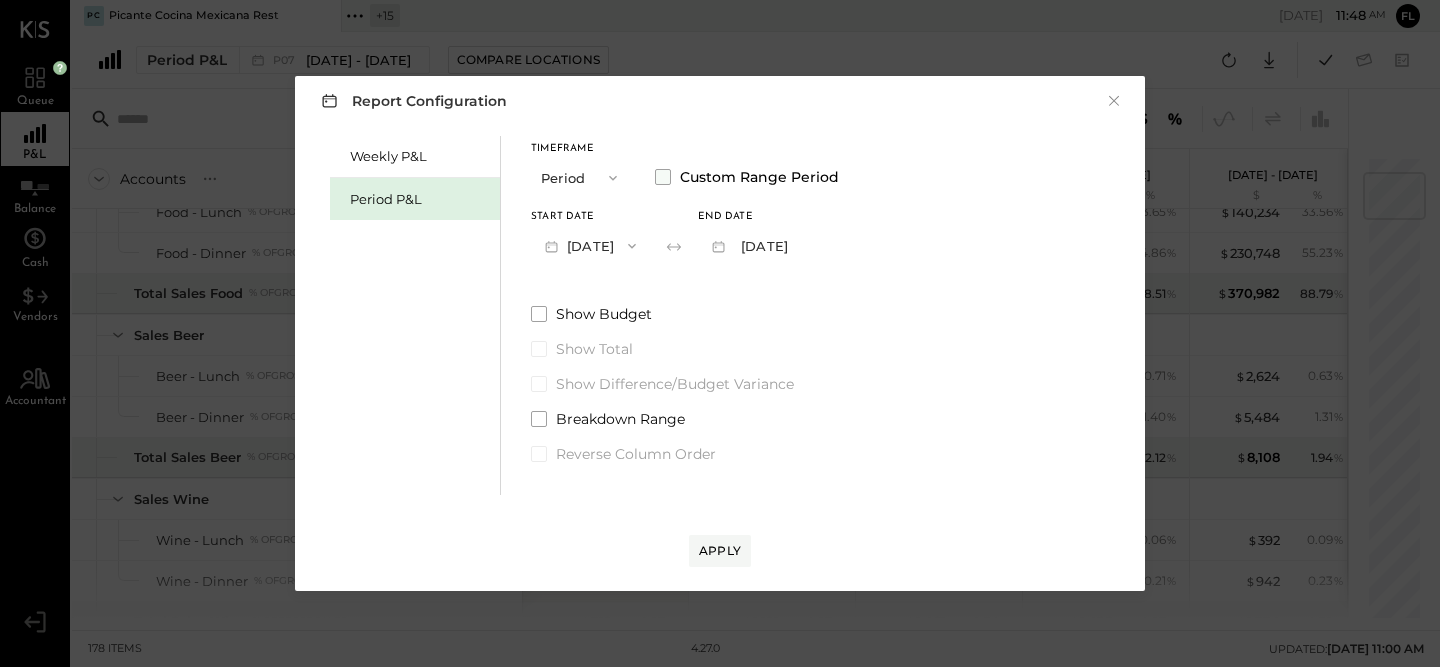 click on "Custom Range Period" at bounding box center (759, 177) 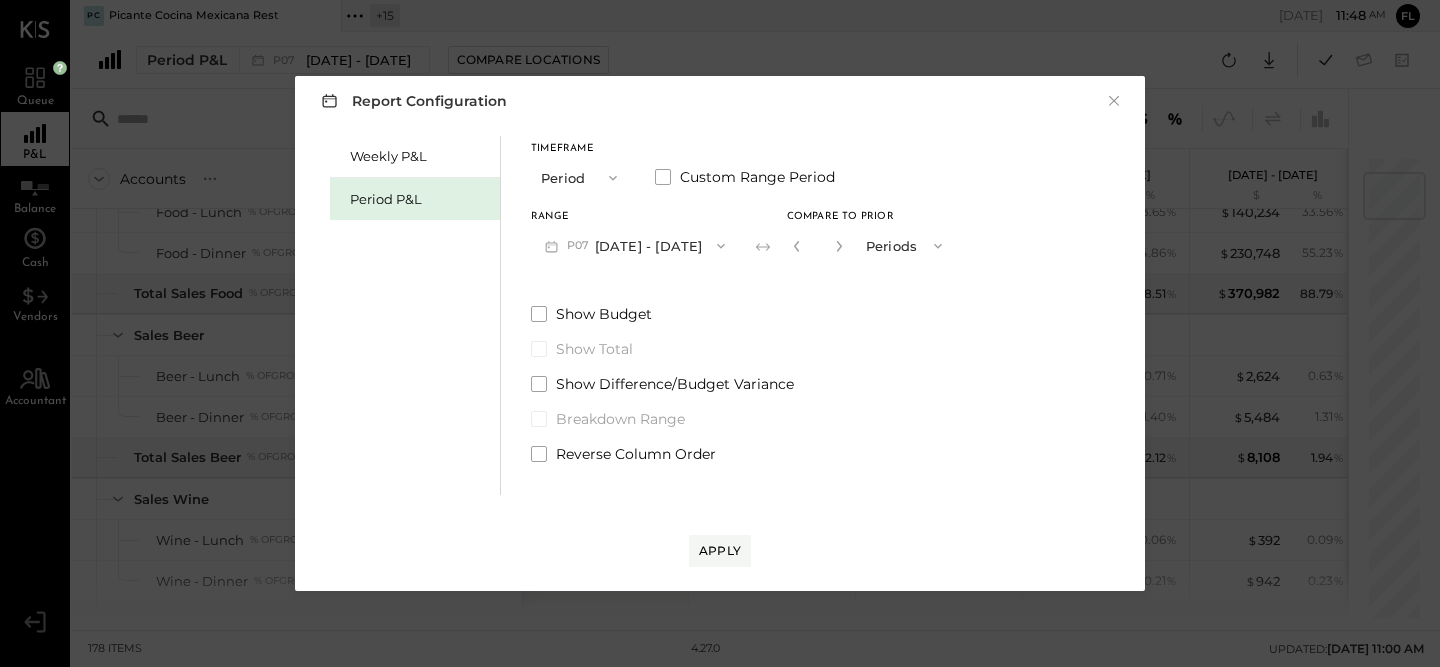 click on "*" at bounding box center [818, 245] 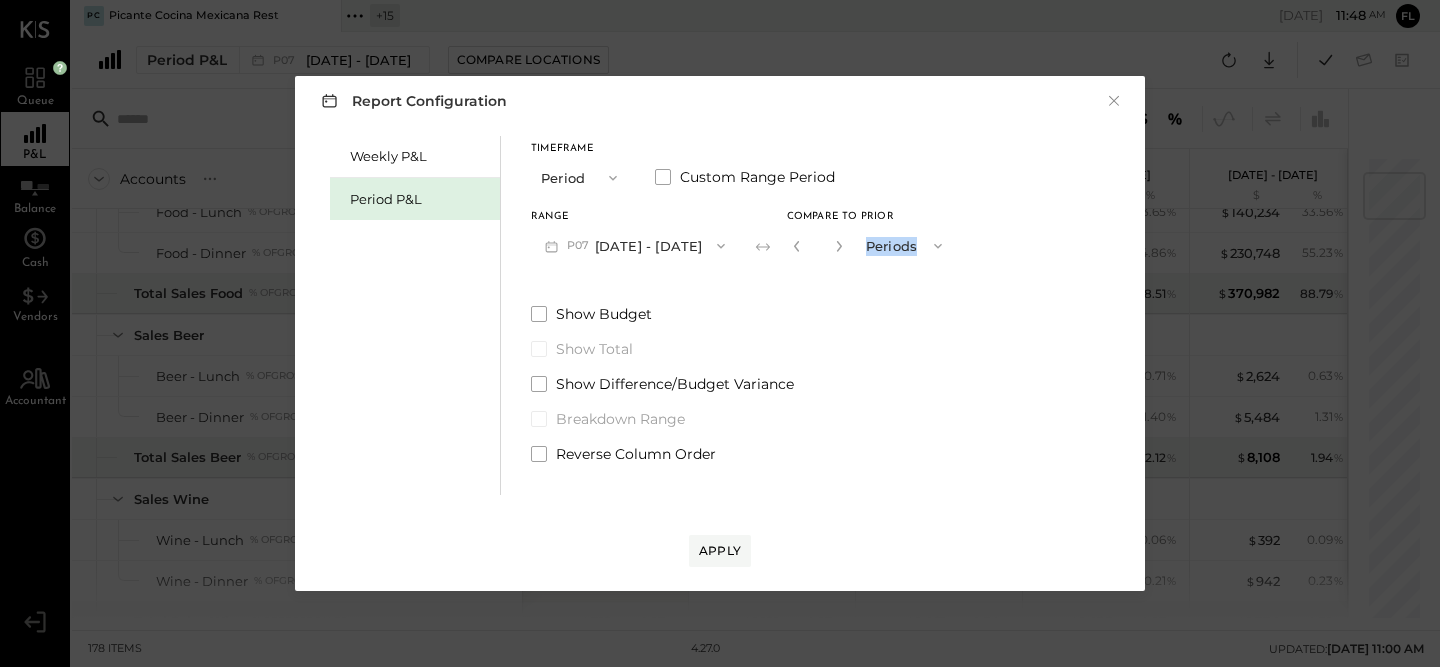 click on "*" at bounding box center [818, 245] 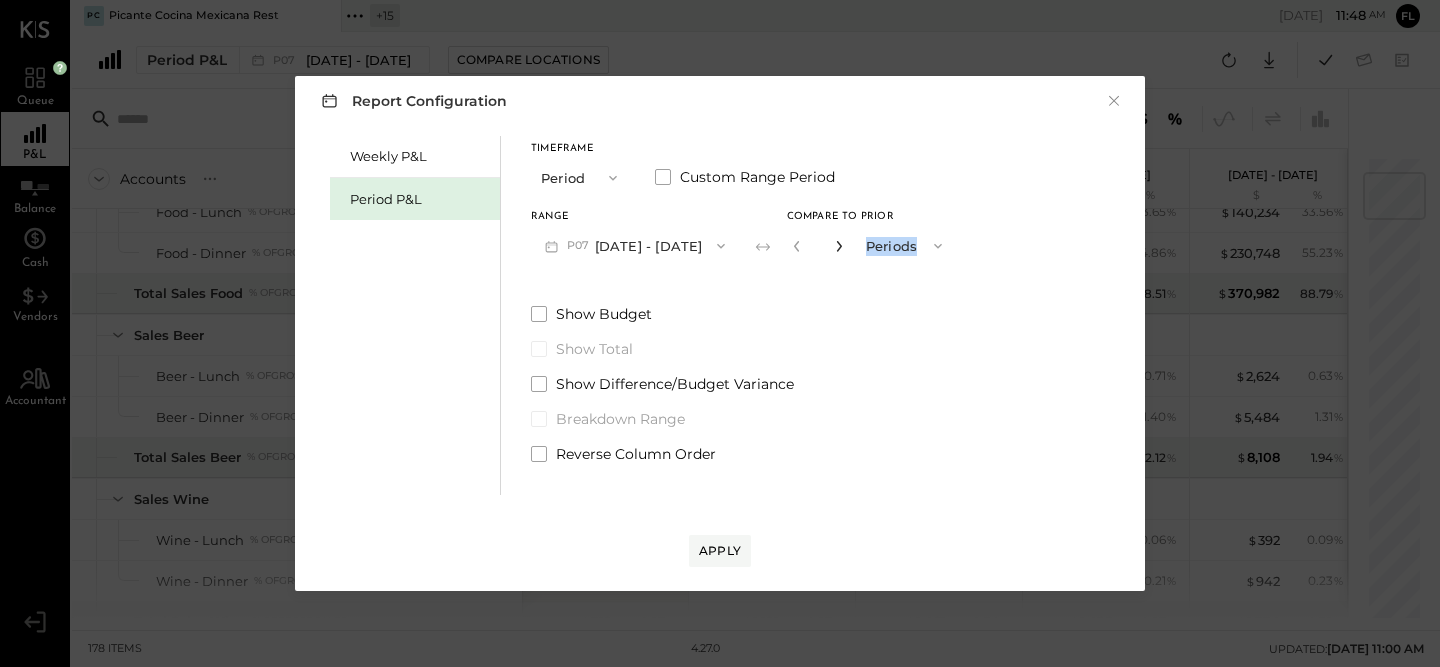 click 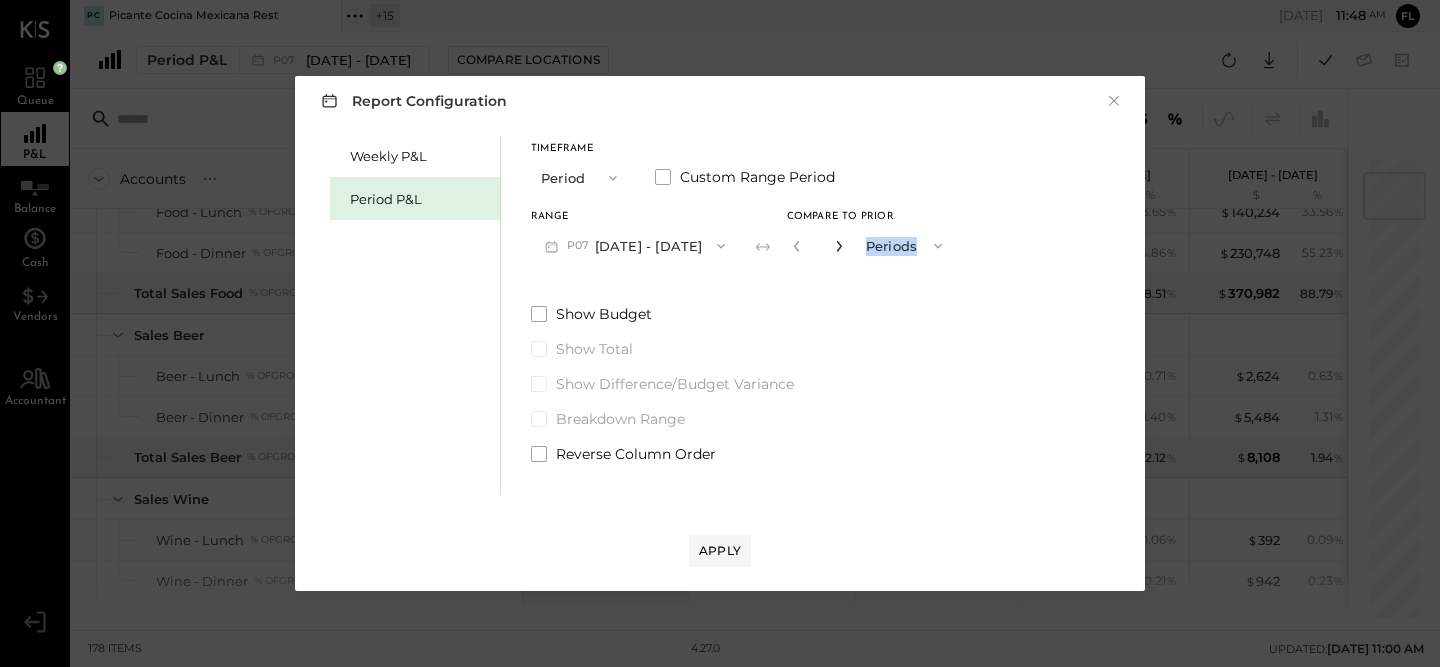 click 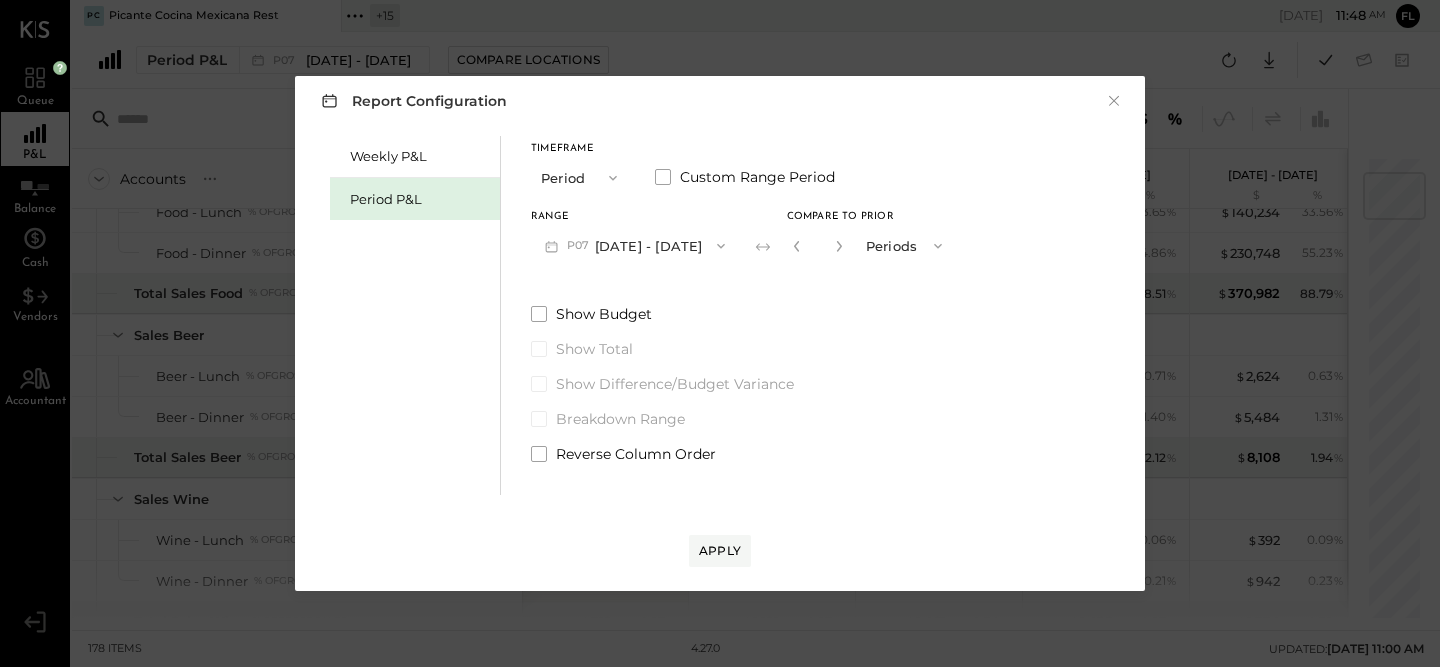 click on "Report Configuration × Weekly P&L Period P&L Timeframe Period Custom Range Period Range P07 [DATE] - [DATE] Compare to Prior * Periods Show Budget Show Total Show Difference/Budget Variance Breakdown Range Reverse Column Order Apply" at bounding box center [720, 333] 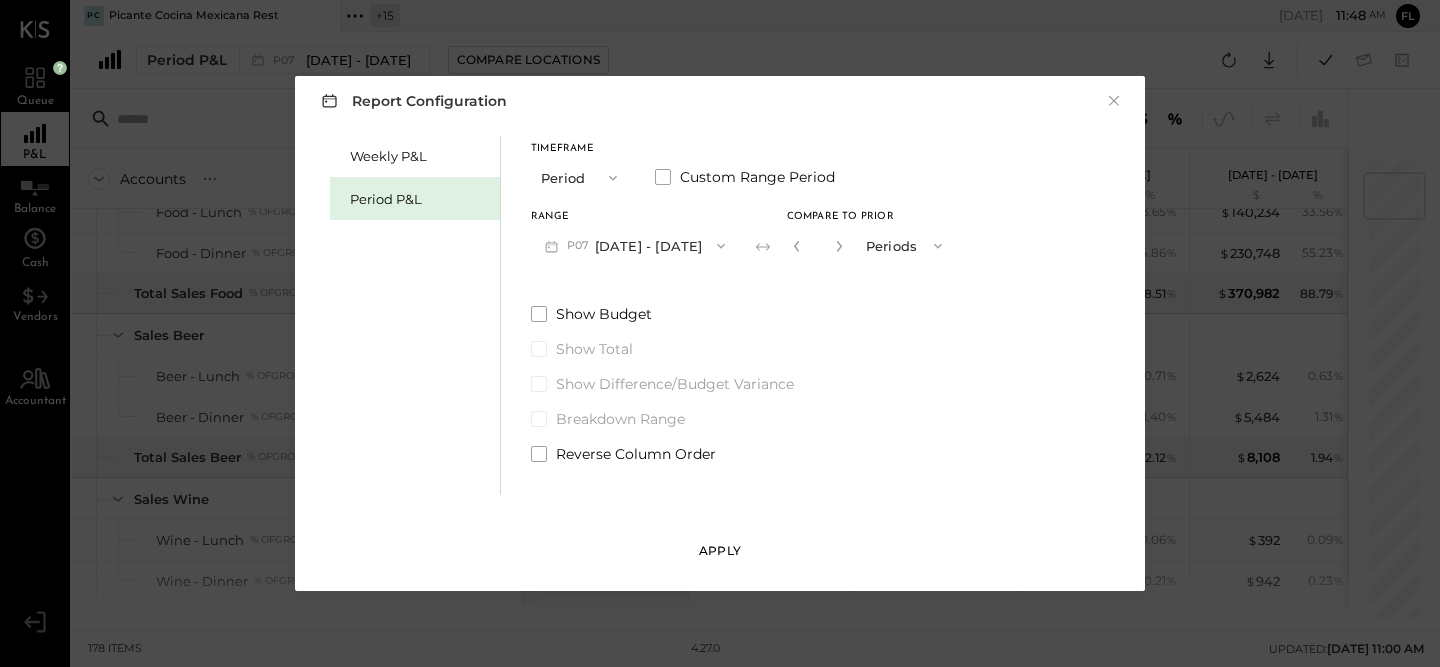 click on "Apply" at bounding box center [720, 551] 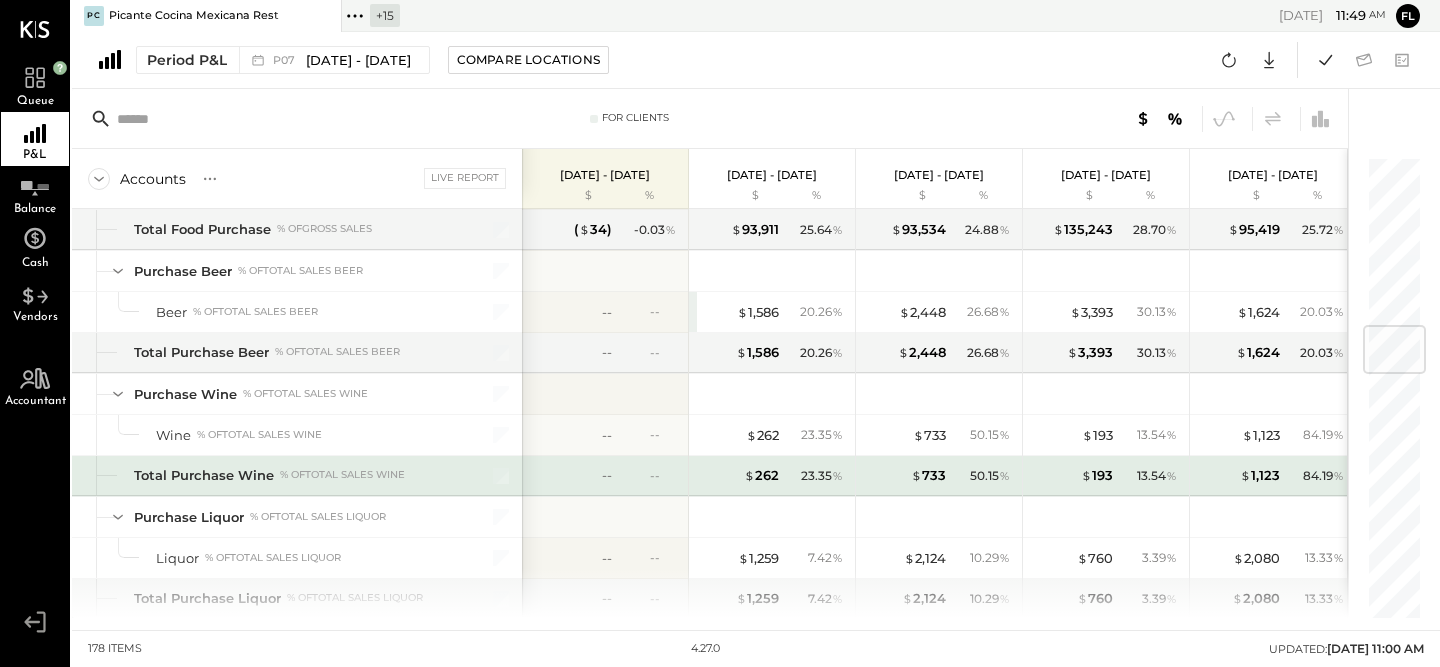 scroll, scrollTop: 1466, scrollLeft: 0, axis: vertical 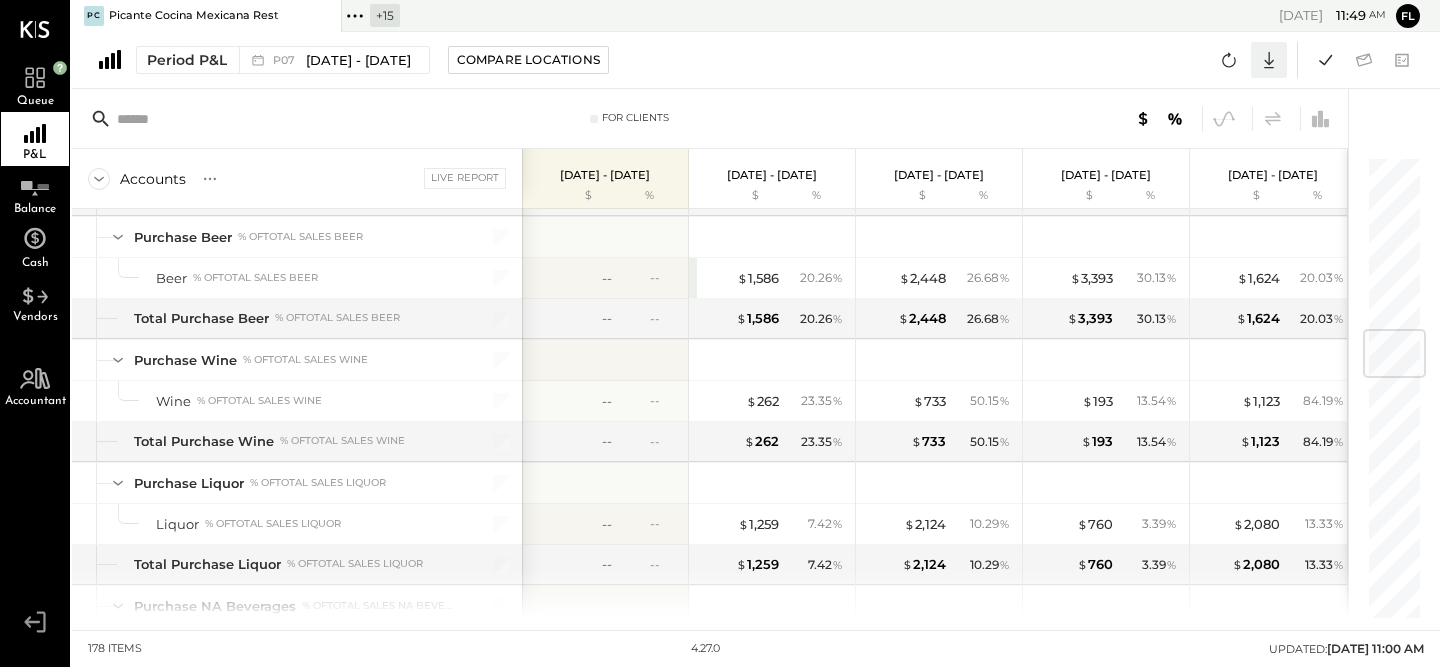 click 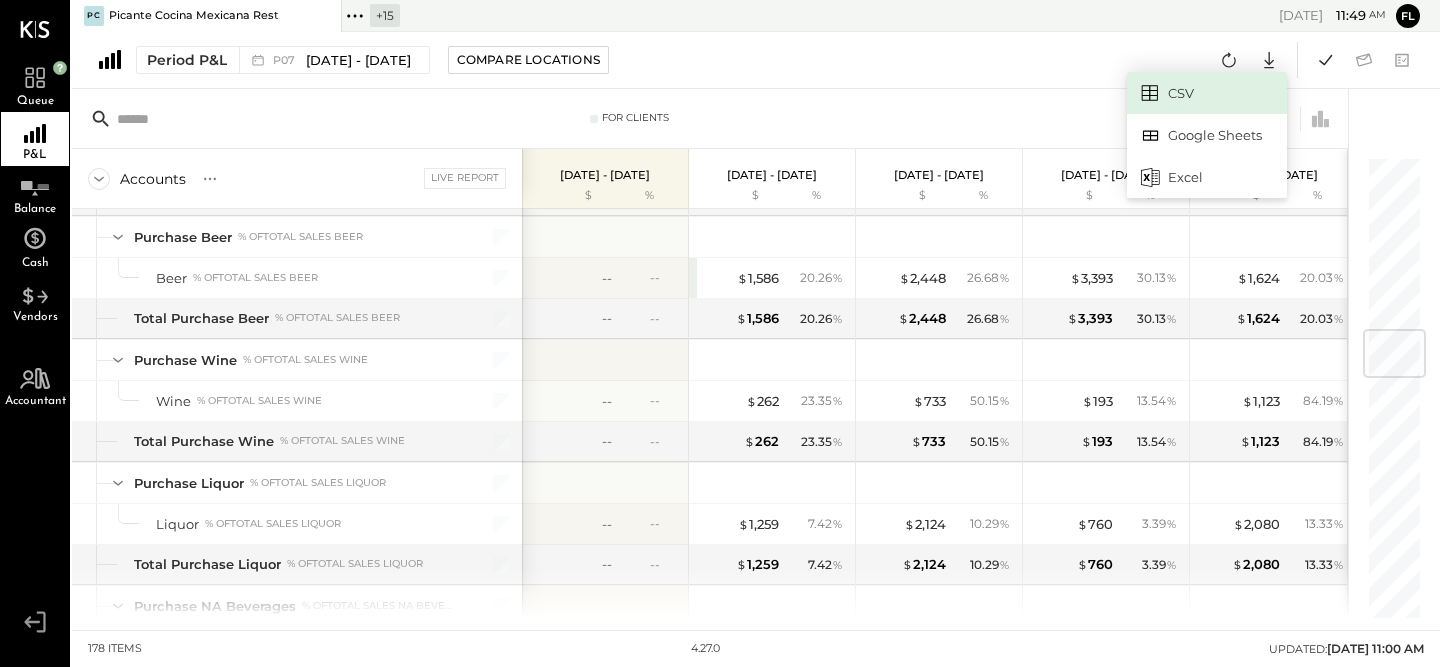 click on "CSV" at bounding box center (1207, 93) 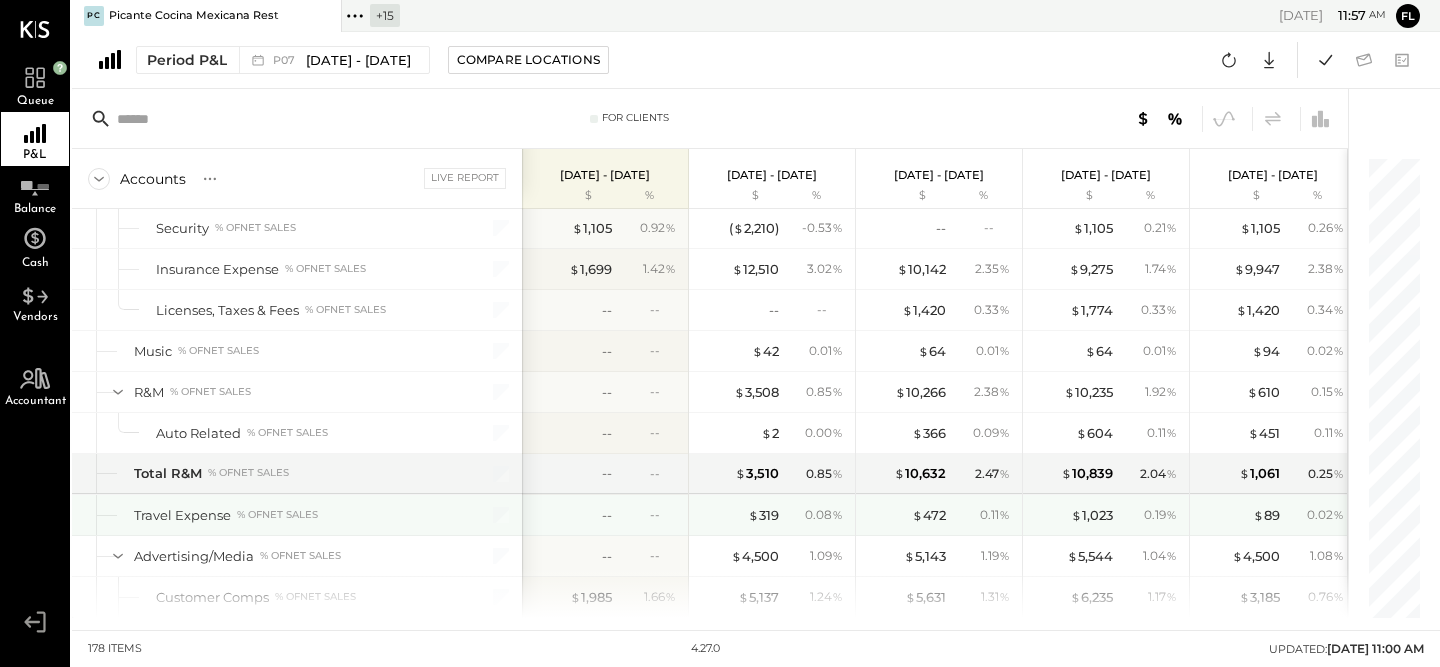scroll, scrollTop: 4820, scrollLeft: 0, axis: vertical 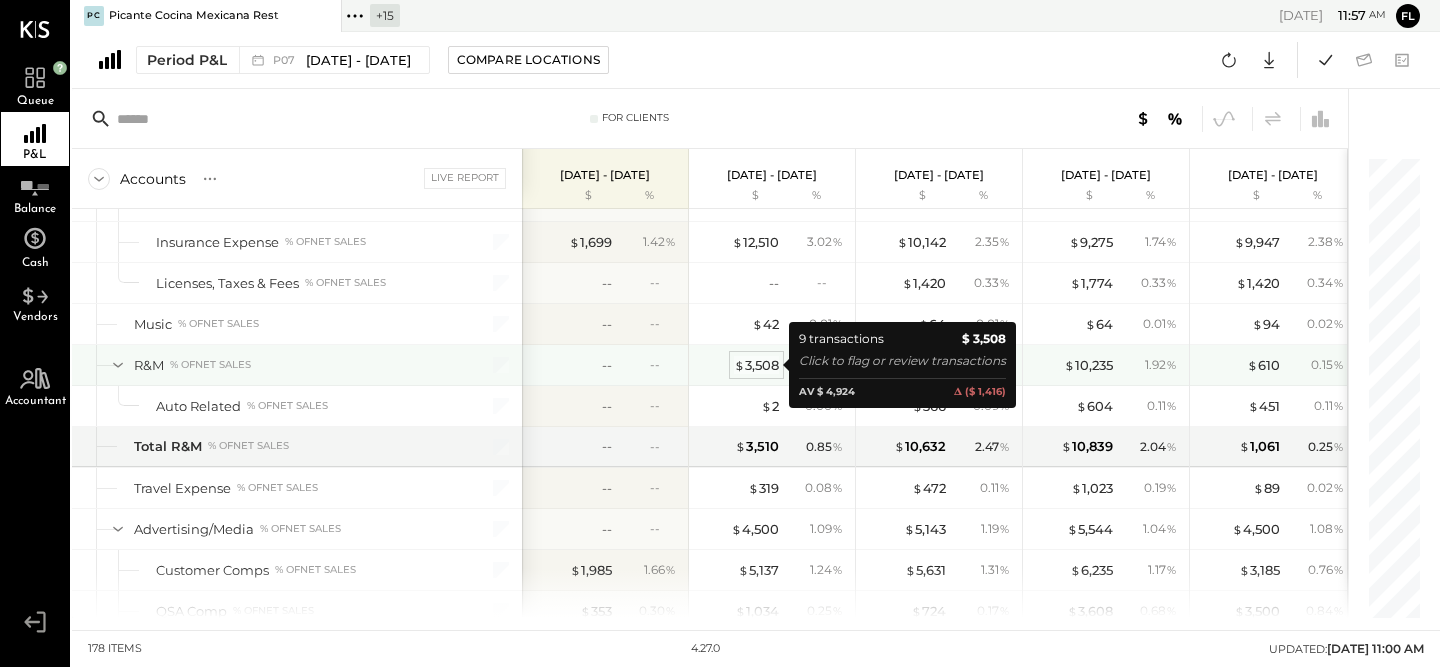 click on "$ 3,508" at bounding box center [756, 365] 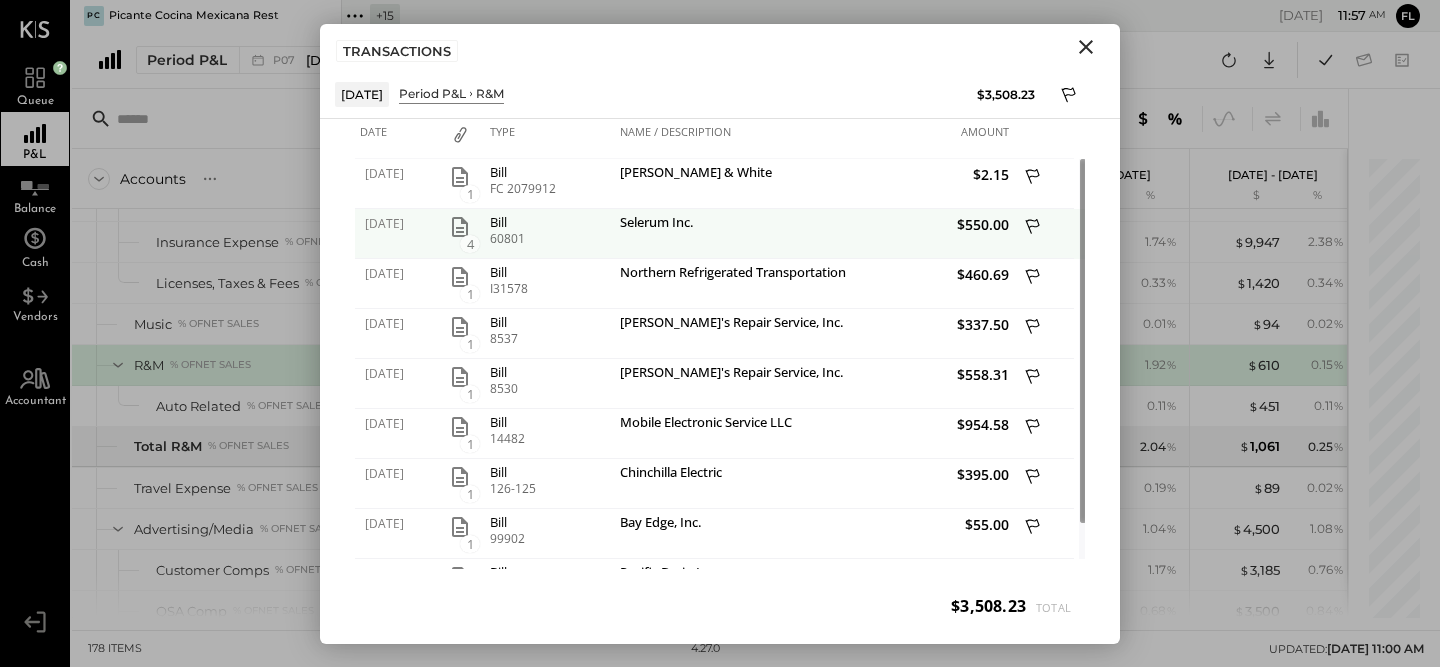 click on "Selerum Inc." at bounding box center (754, 234) 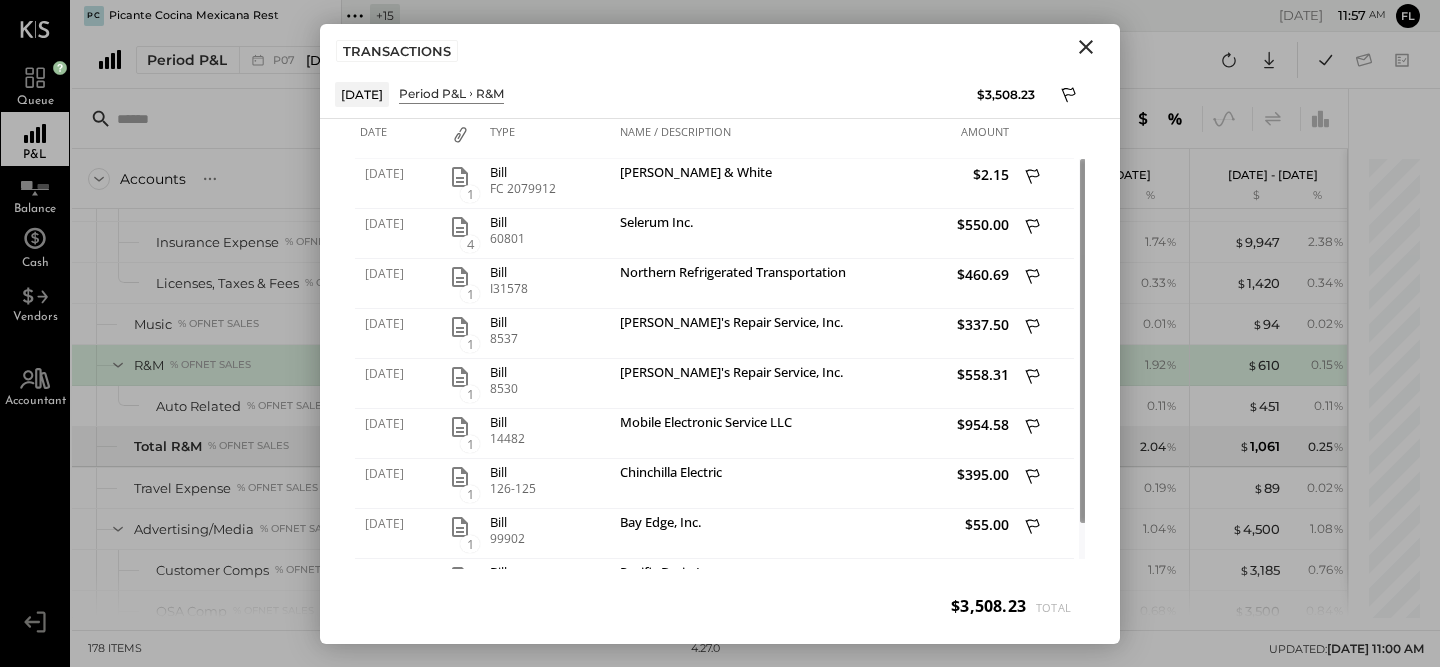 click 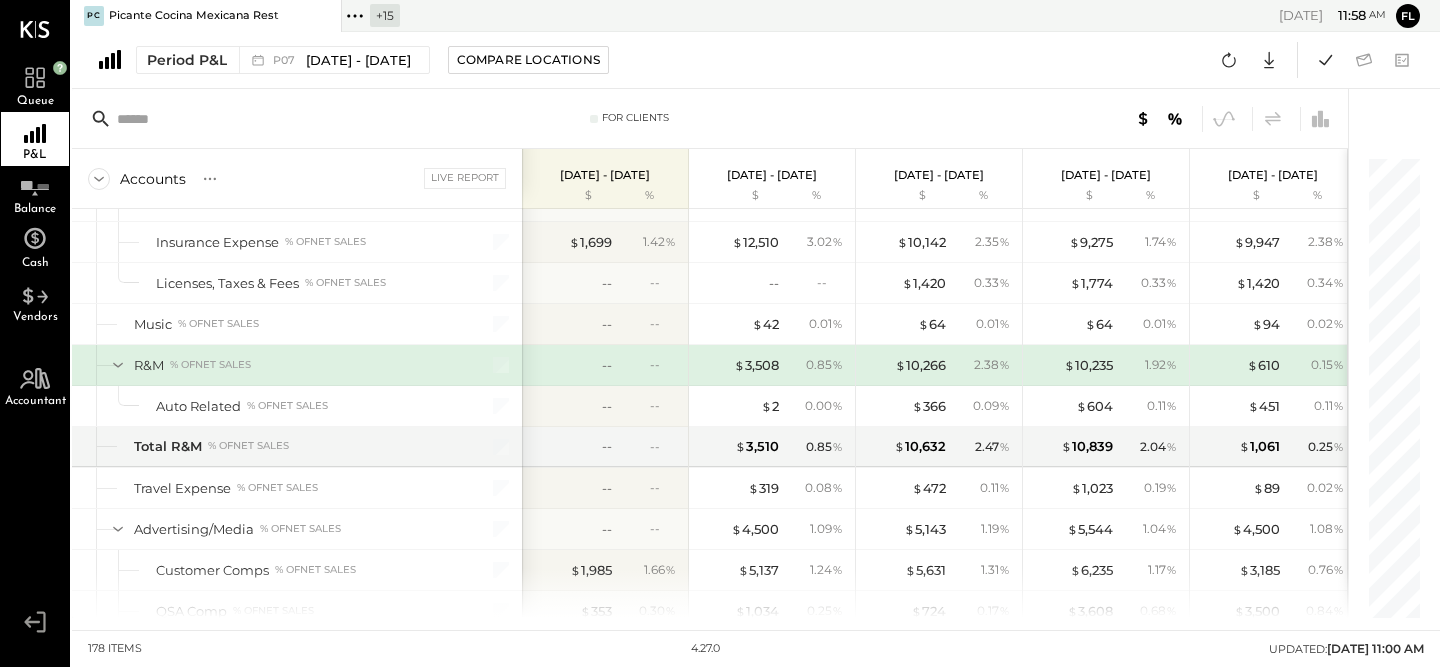 click on "$ 3,508 0.85 %" at bounding box center [774, 365] 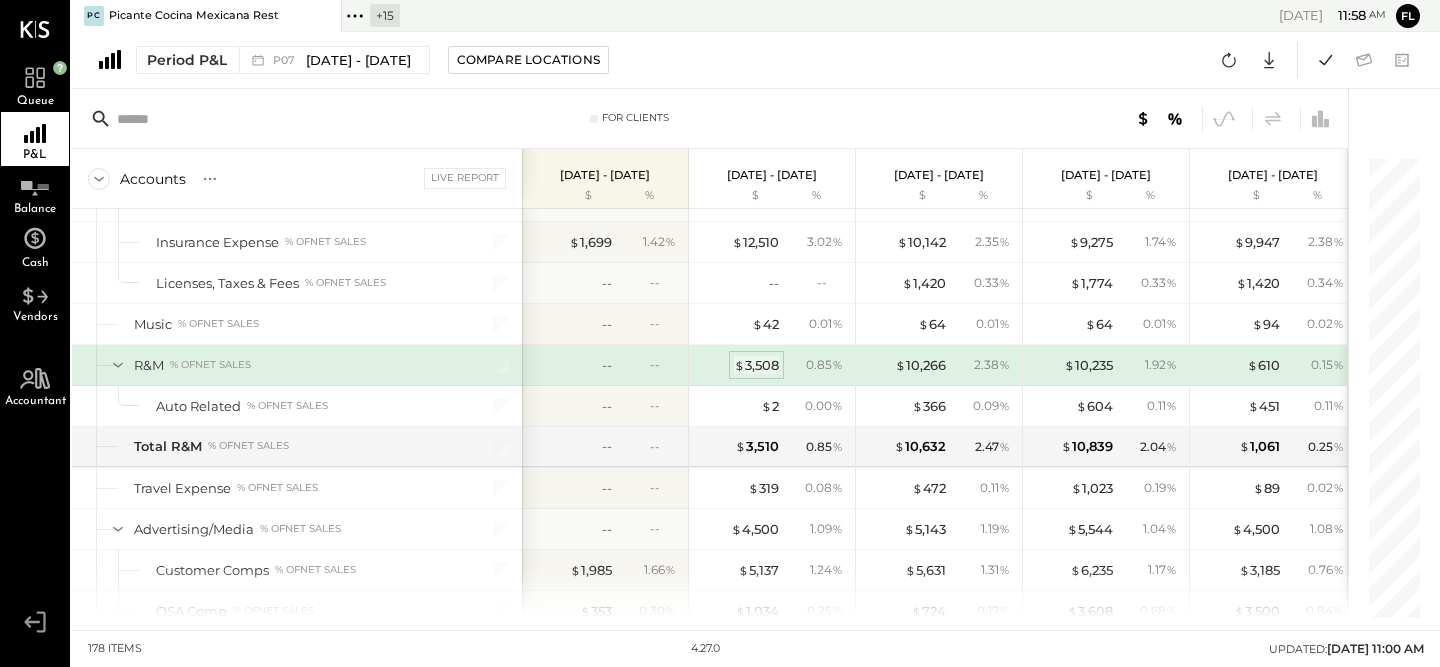 click on "$ 3,508" at bounding box center [756, 365] 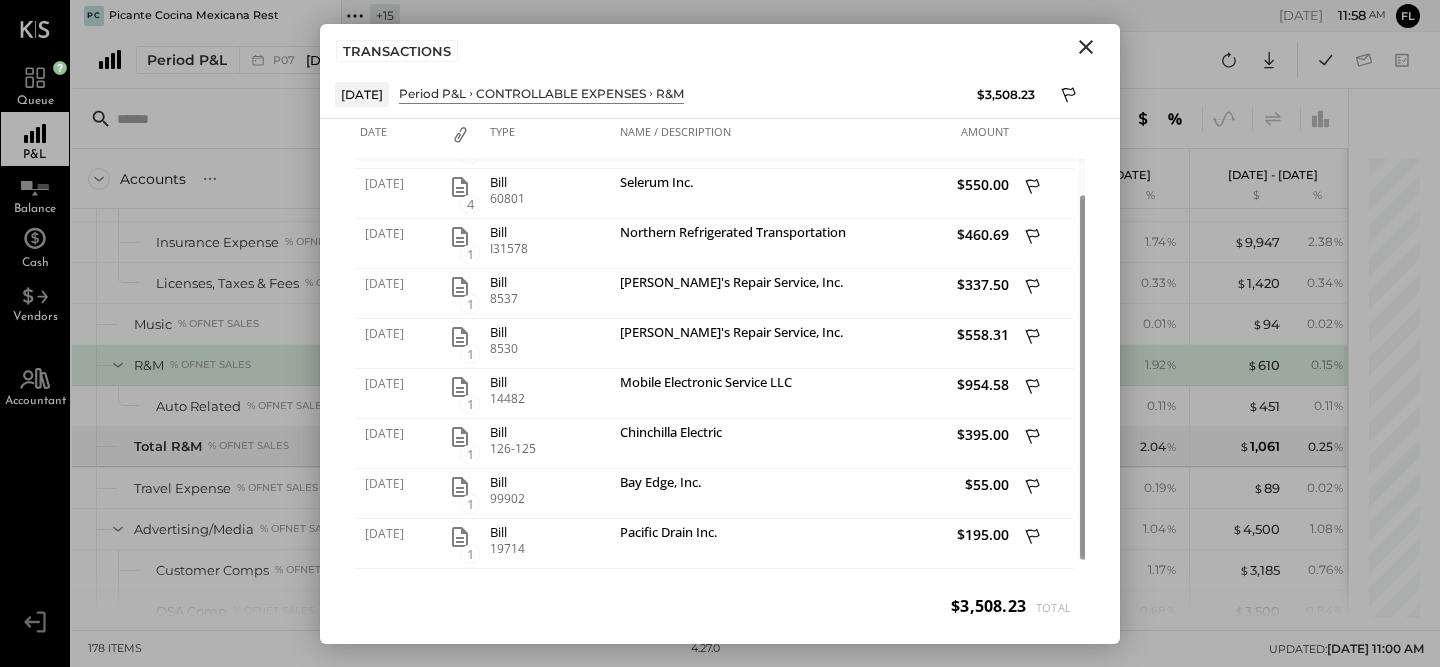 click 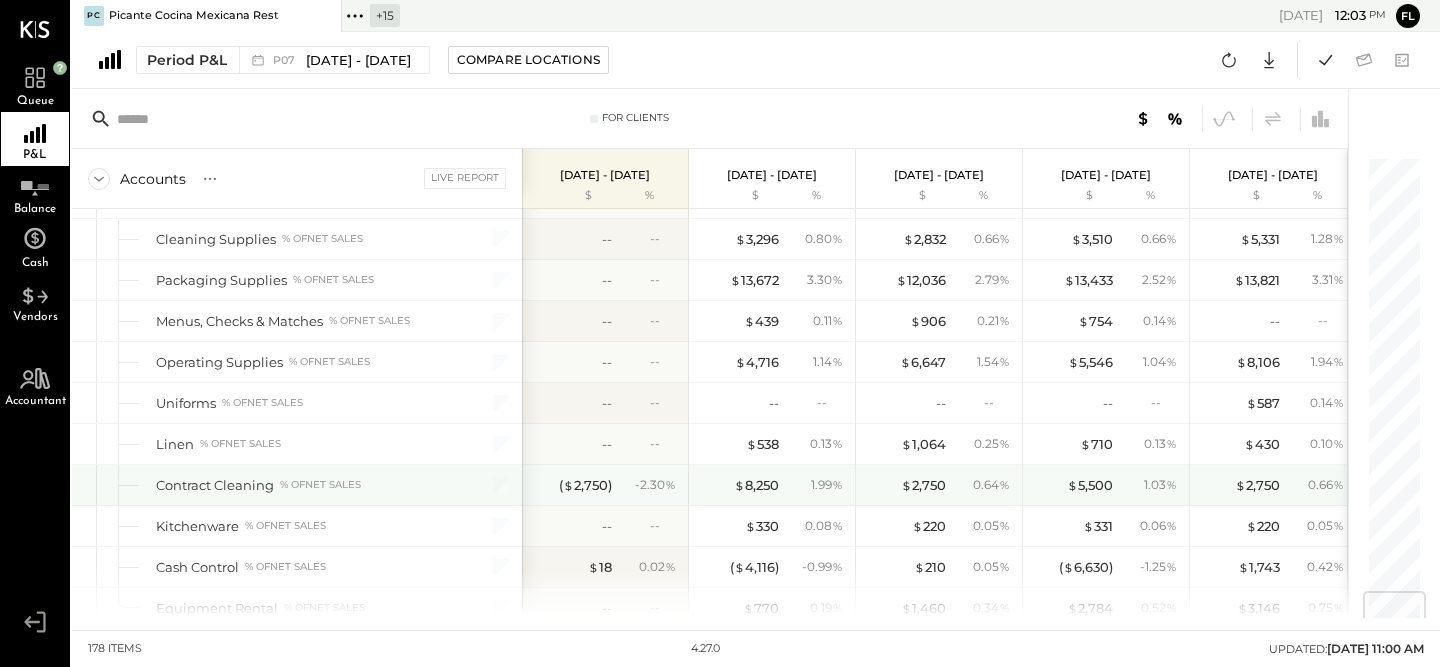 scroll, scrollTop: 3767, scrollLeft: 0, axis: vertical 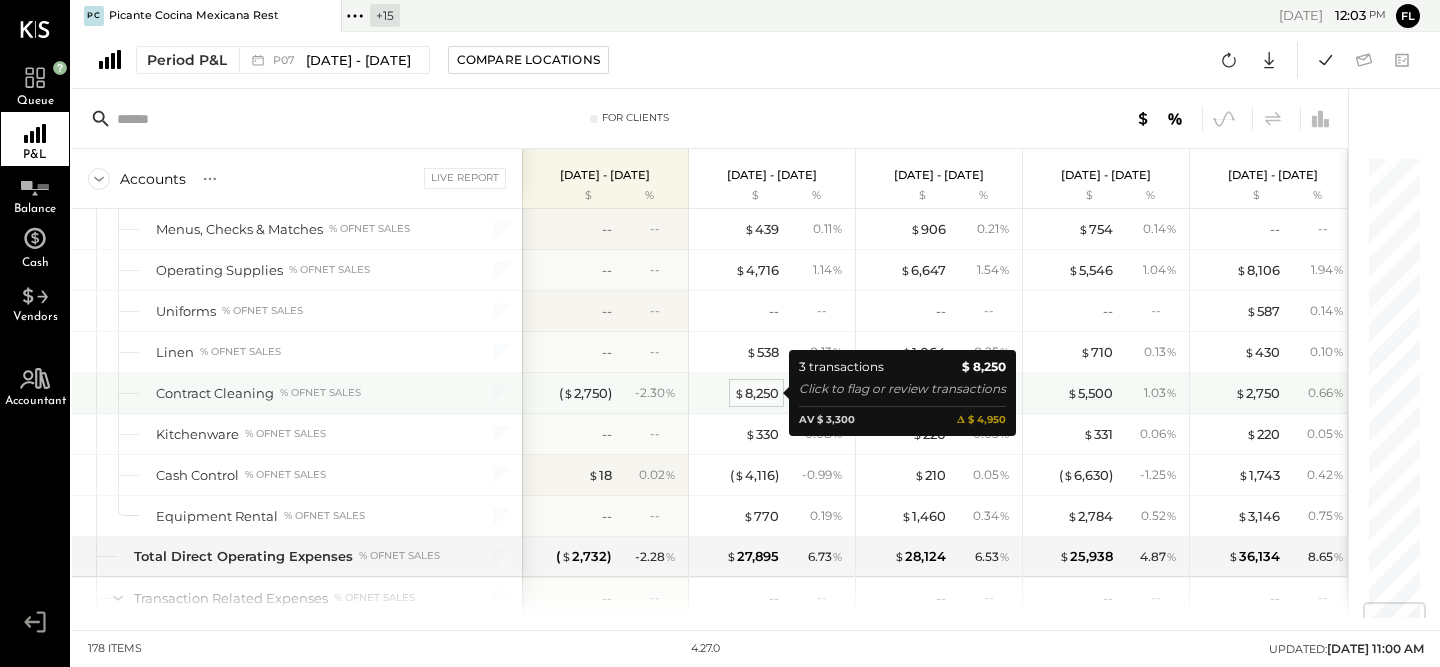 click on "$ 8,250" at bounding box center [756, 393] 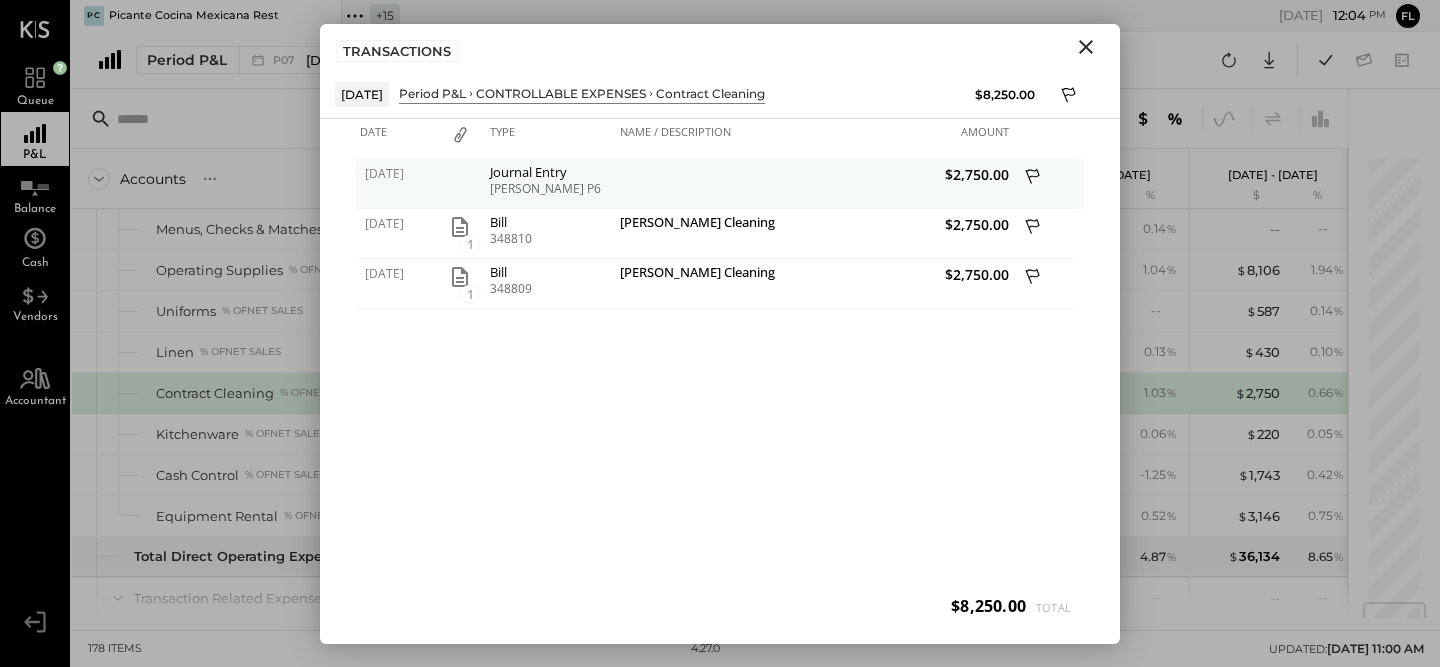 click on "$2,750.00" at bounding box center (954, 174) 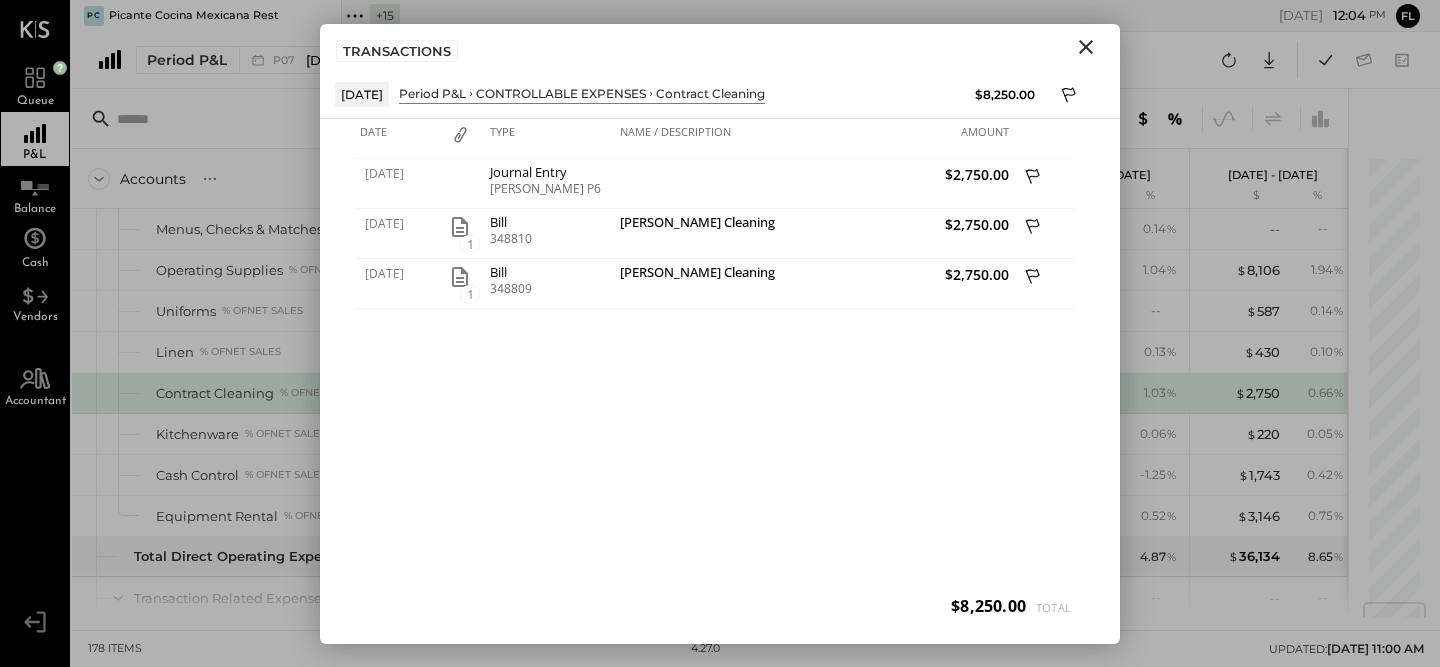 click 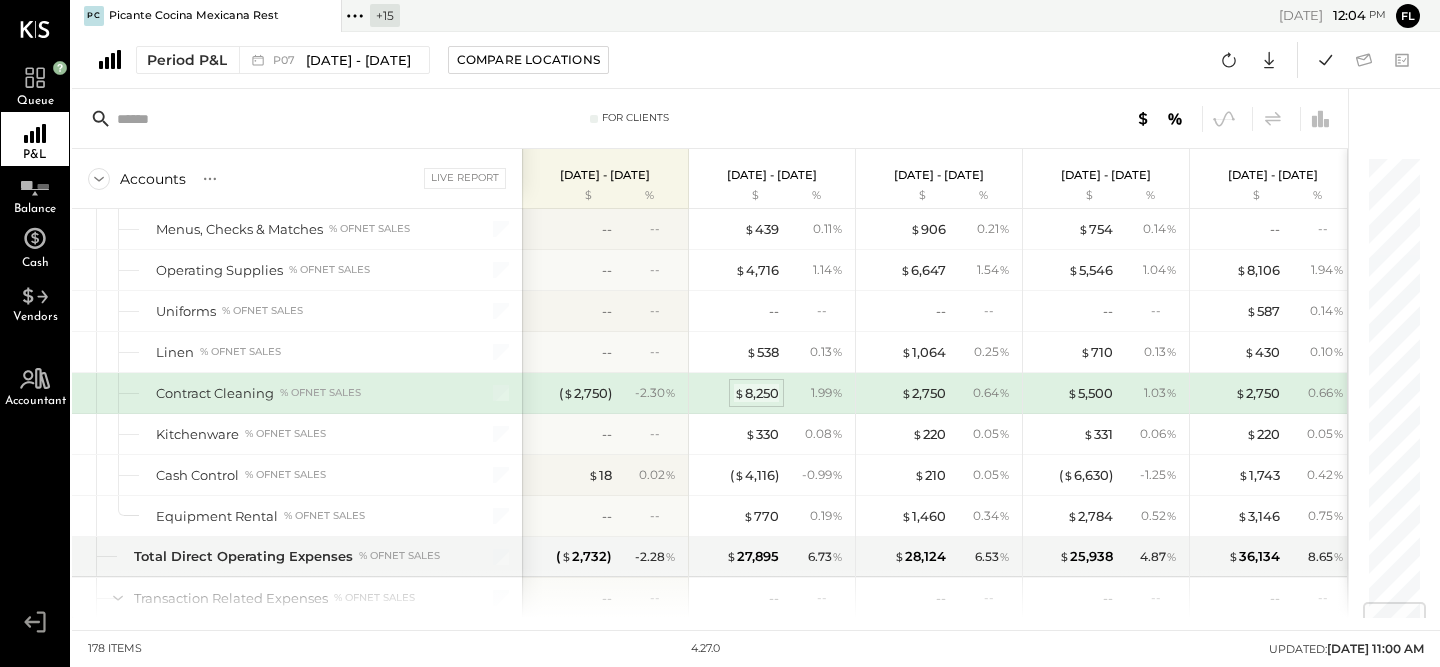 click on "$ 8,250" at bounding box center (756, 393) 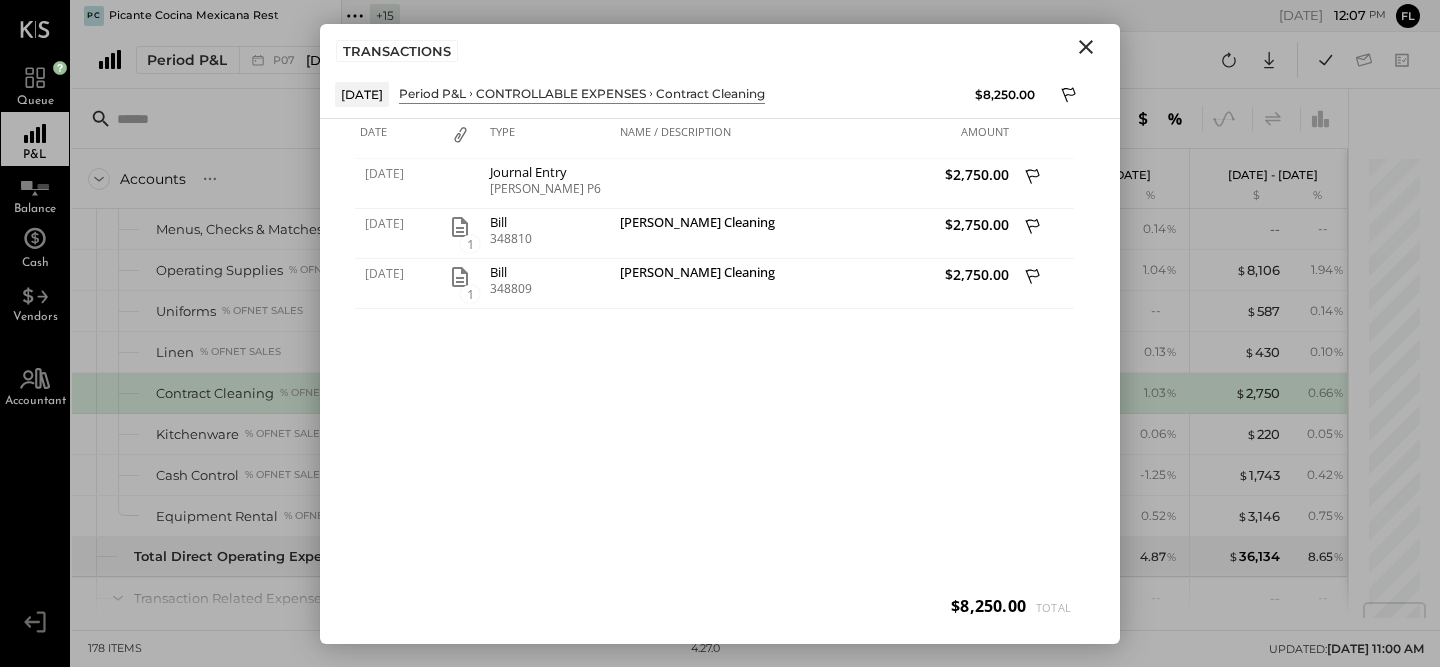 drag, startPoint x: 1087, startPoint y: 54, endPoint x: 539, endPoint y: 254, distance: 583.35583 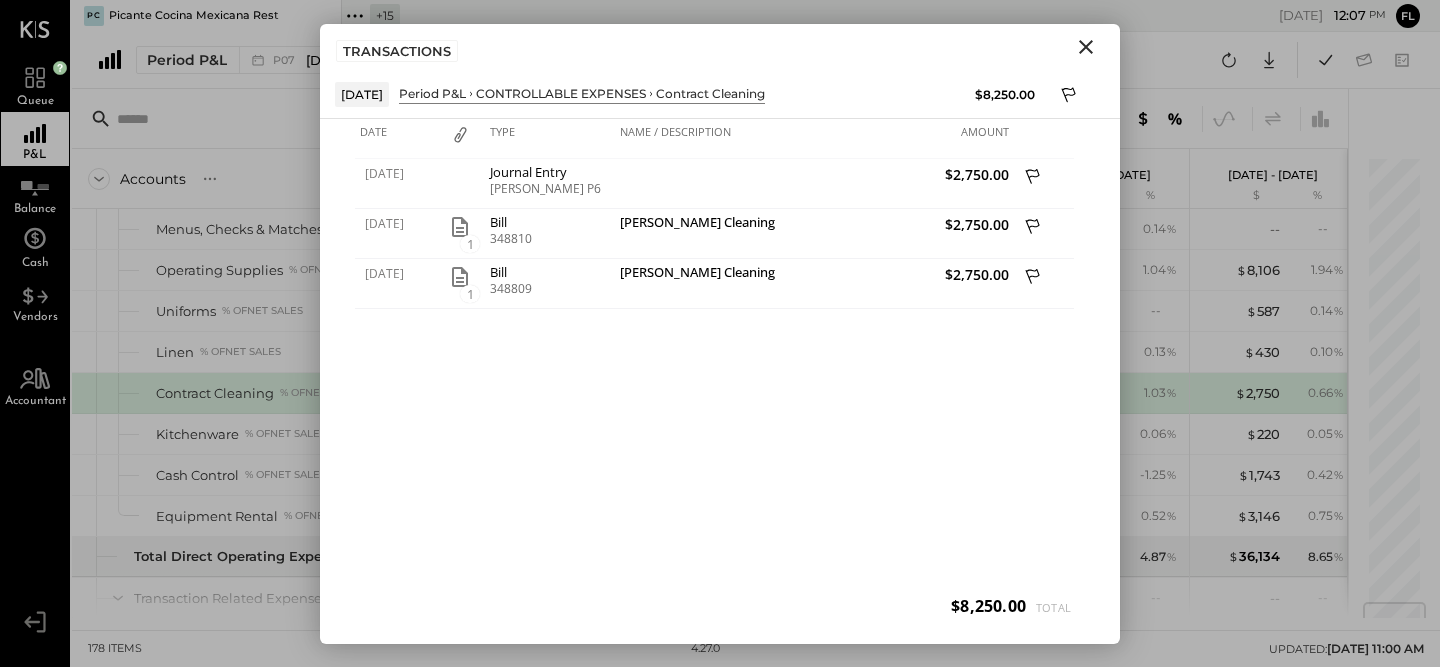 click 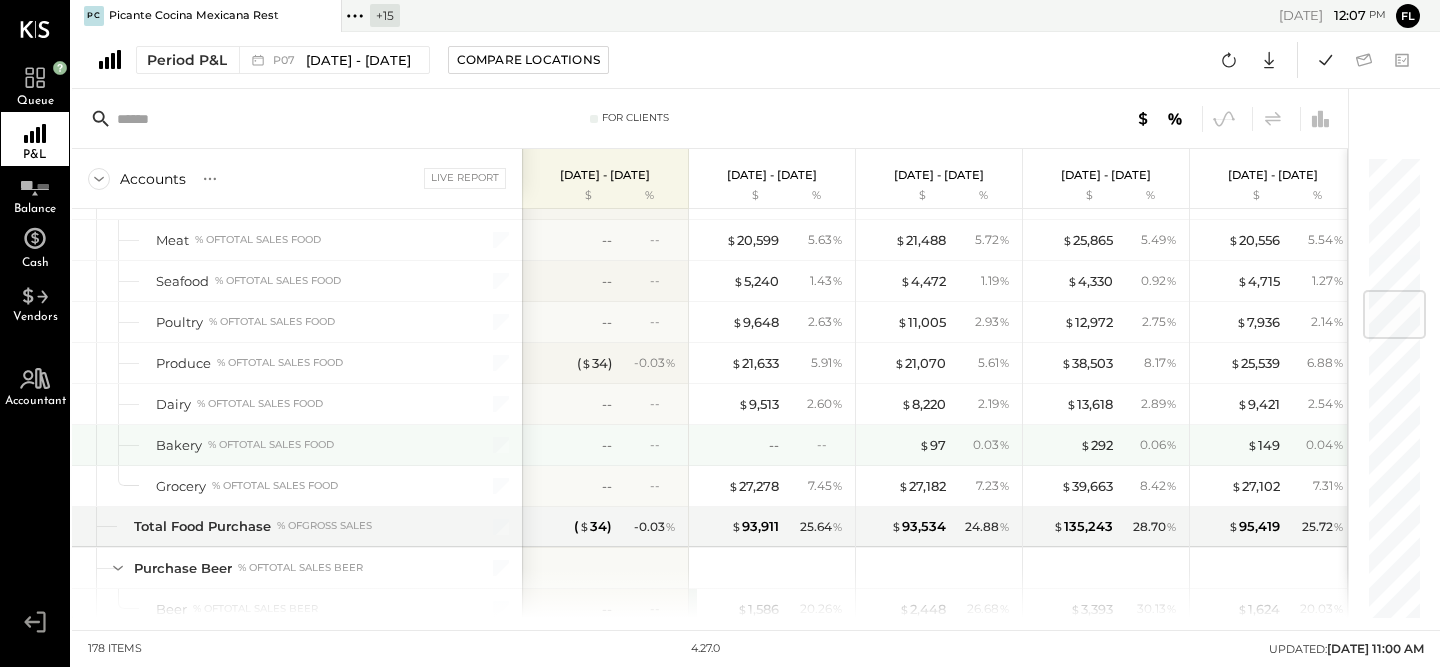 scroll, scrollTop: 1148, scrollLeft: 0, axis: vertical 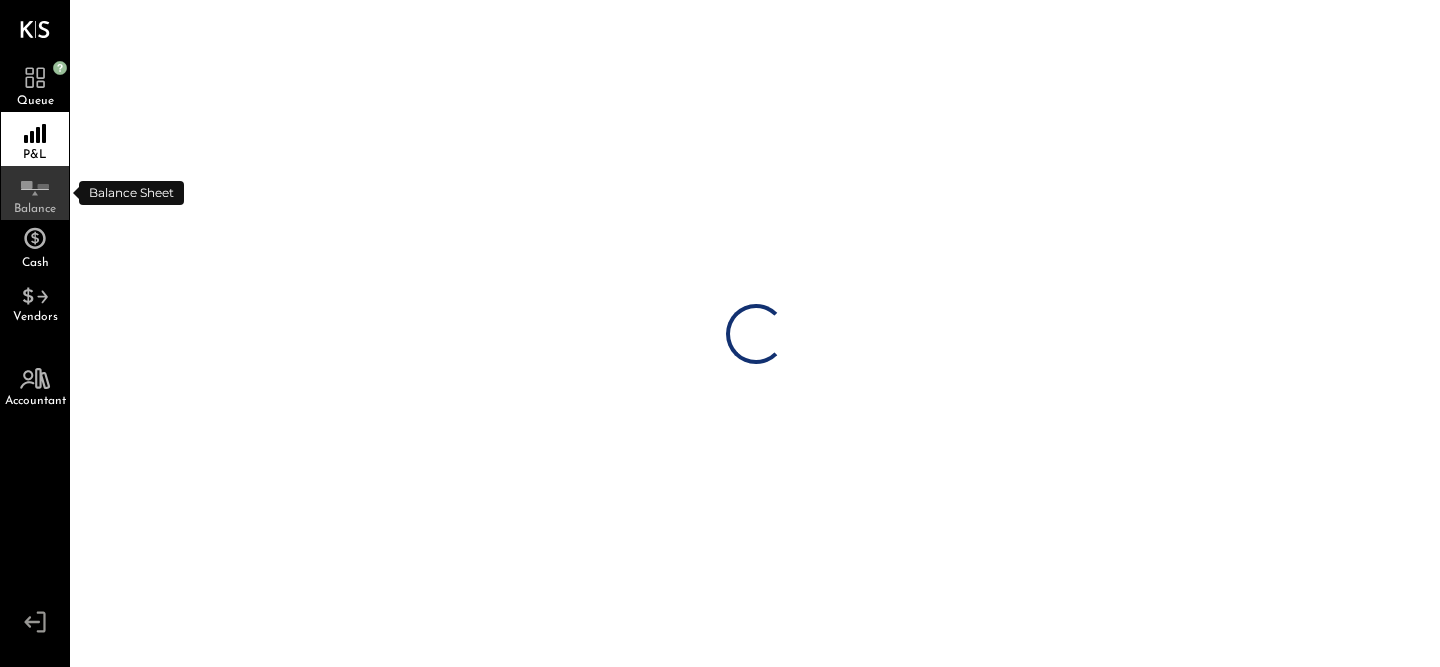 drag, startPoint x: 23, startPoint y: 193, endPoint x: 54, endPoint y: 191, distance: 31.06445 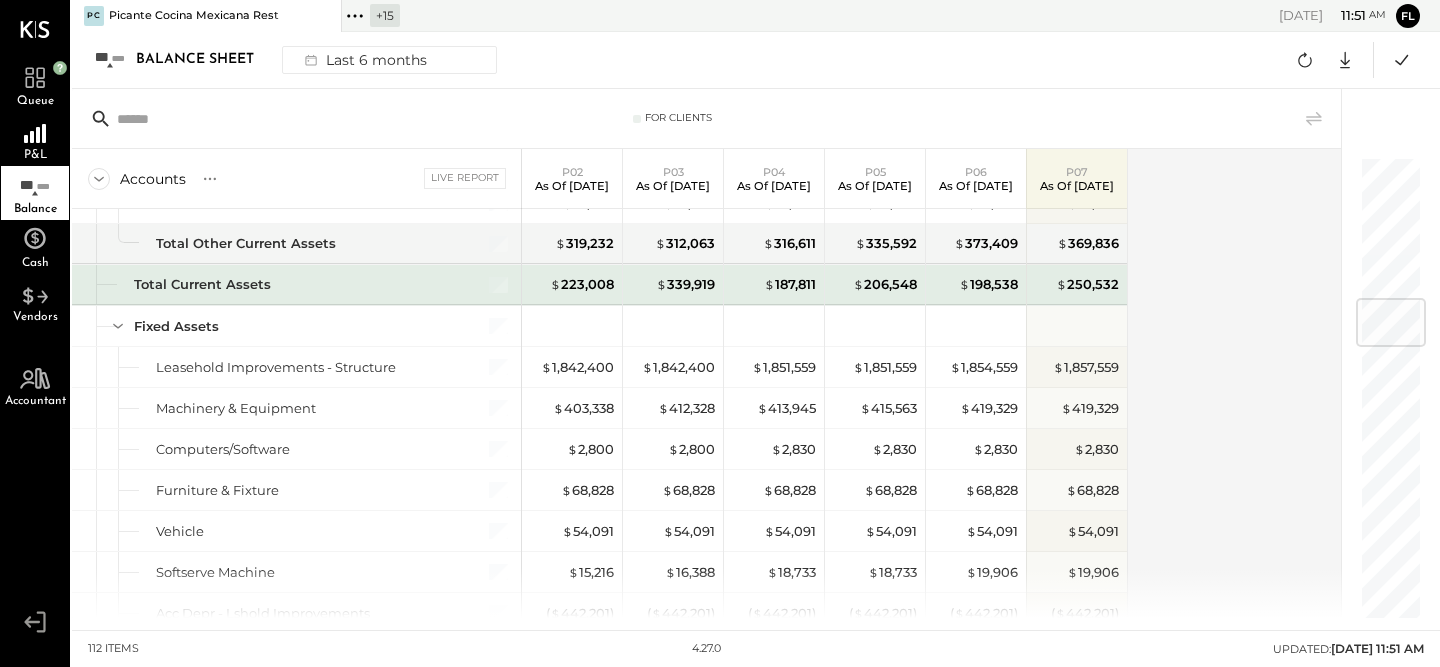 scroll, scrollTop: 1518, scrollLeft: 0, axis: vertical 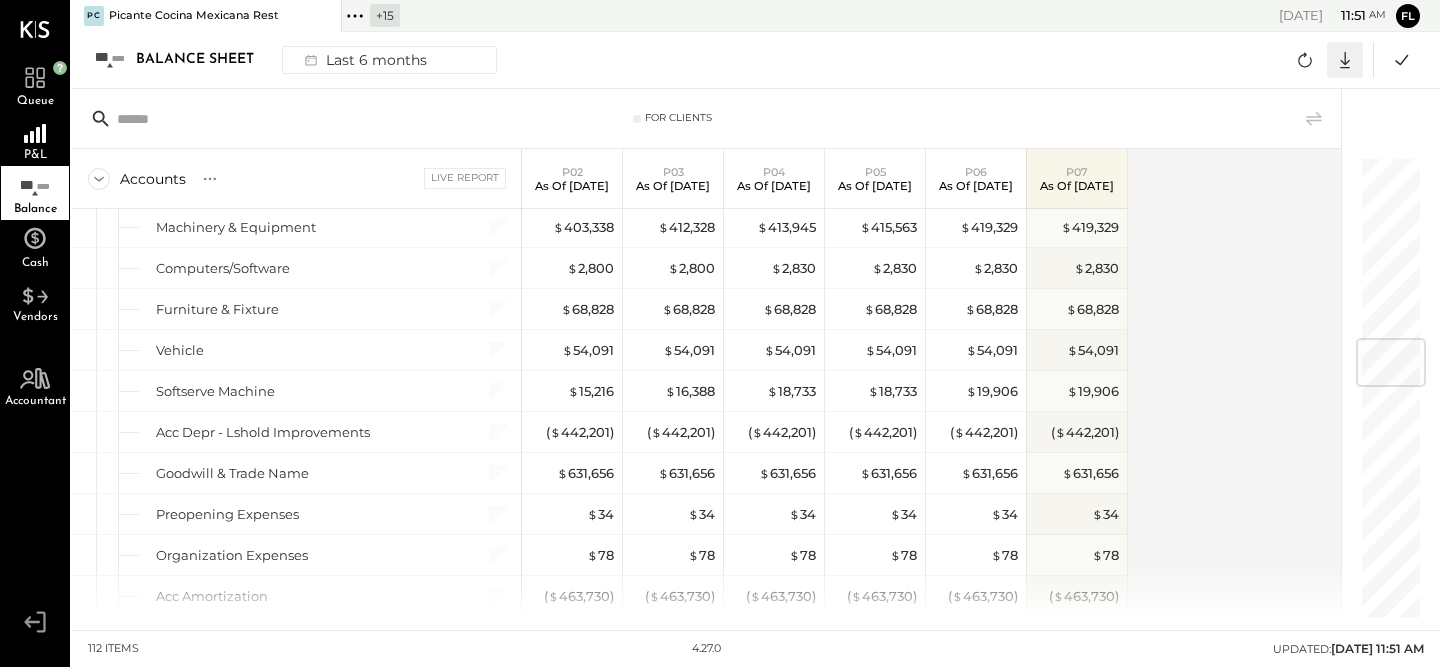 click 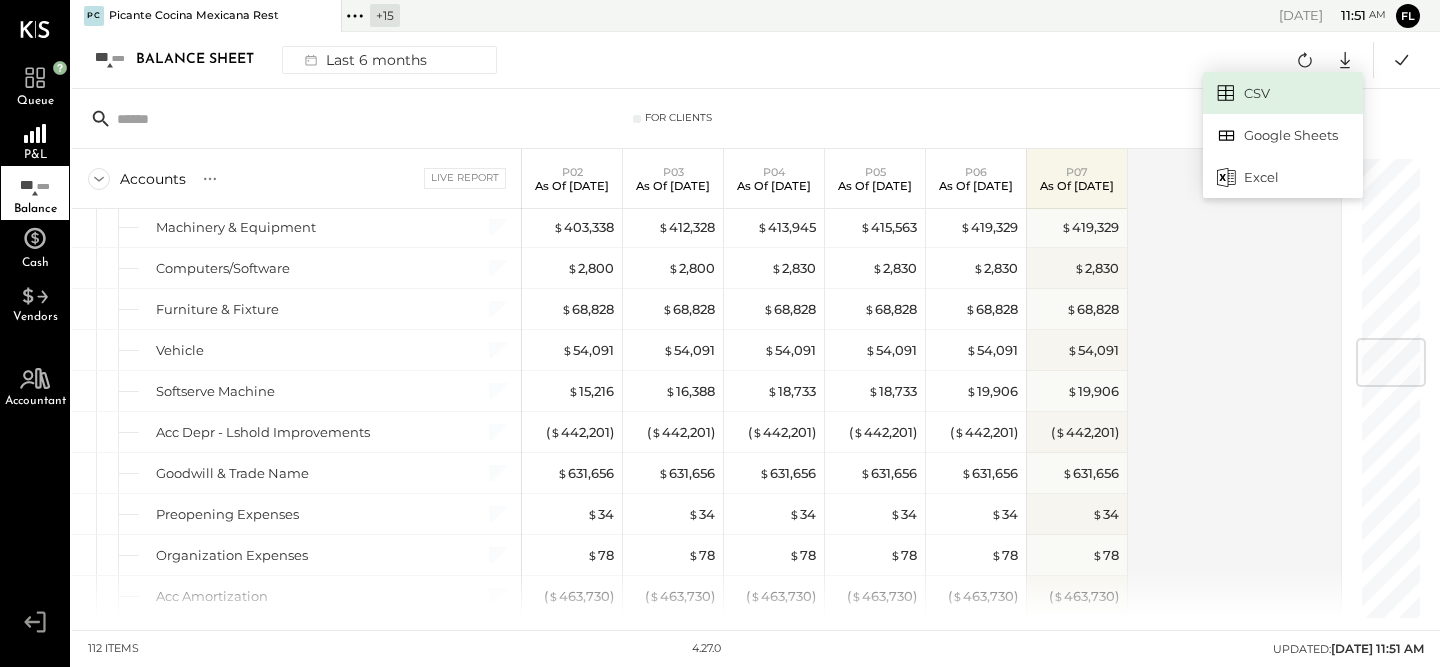 click on "CSV" at bounding box center (1283, 93) 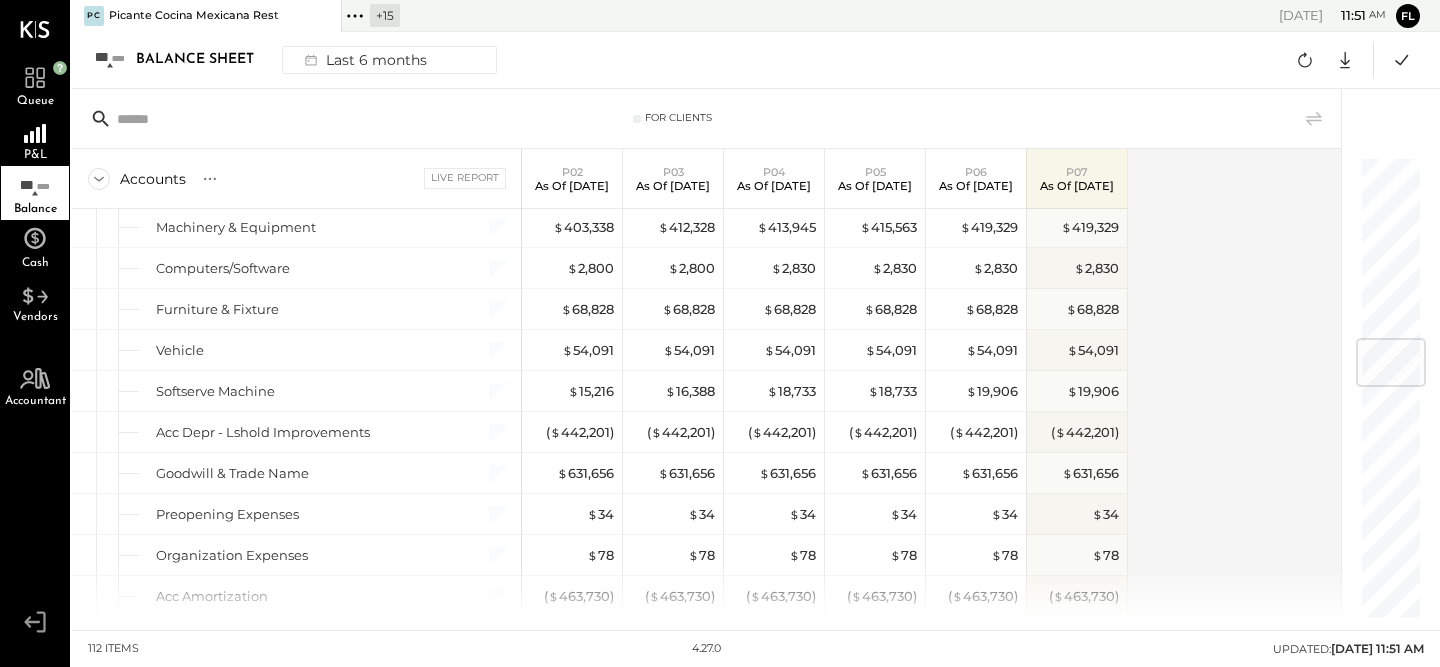 click on "Accounts S GL Live Report P02 As of Mar 2nd 2025 P03 As of Mar 30th 2025 P04 As of May 4th 2025 P05 As of Jun 1st 2025 P06 As of Jun 29th 2025 P07 As of Aug 3rd 2025 ASSETS Current Assets Bank Accounts #0020 Operating Account #5019 Checking Account Mechanics bank #6405 Chef's Checking Account #5934 Savings Total Bank Accounts Other Current Assets Change Fund DoorDash Receivable Grub Hub Receivable Accounts Receivable Stripe Receivable Uber Eats Receivable VMD Clearing Account Employee Receivable Inventory Food Inventory Beer Inventory Wine Inventory Liquor Inventory Beverage Inventory Total  Inventory Prepaid Liability Insurance Prepaid Taxes/Licenses Prepaid Rent Prepaid Workers Comp Prepaid Other Payroll Manual Check Clearing Smallwares Total Other Current Assets Total Current Assets Fixed Assets Leasehold Improvements - Structure Machinery & Equipment Computers/Software Furniture & Fixture Vehicle Softserve Machine Acc Depr - Lshold Improvements Goodwill & Trade Name Preopening Expenses Acc Amortization (" at bounding box center [708, 383] 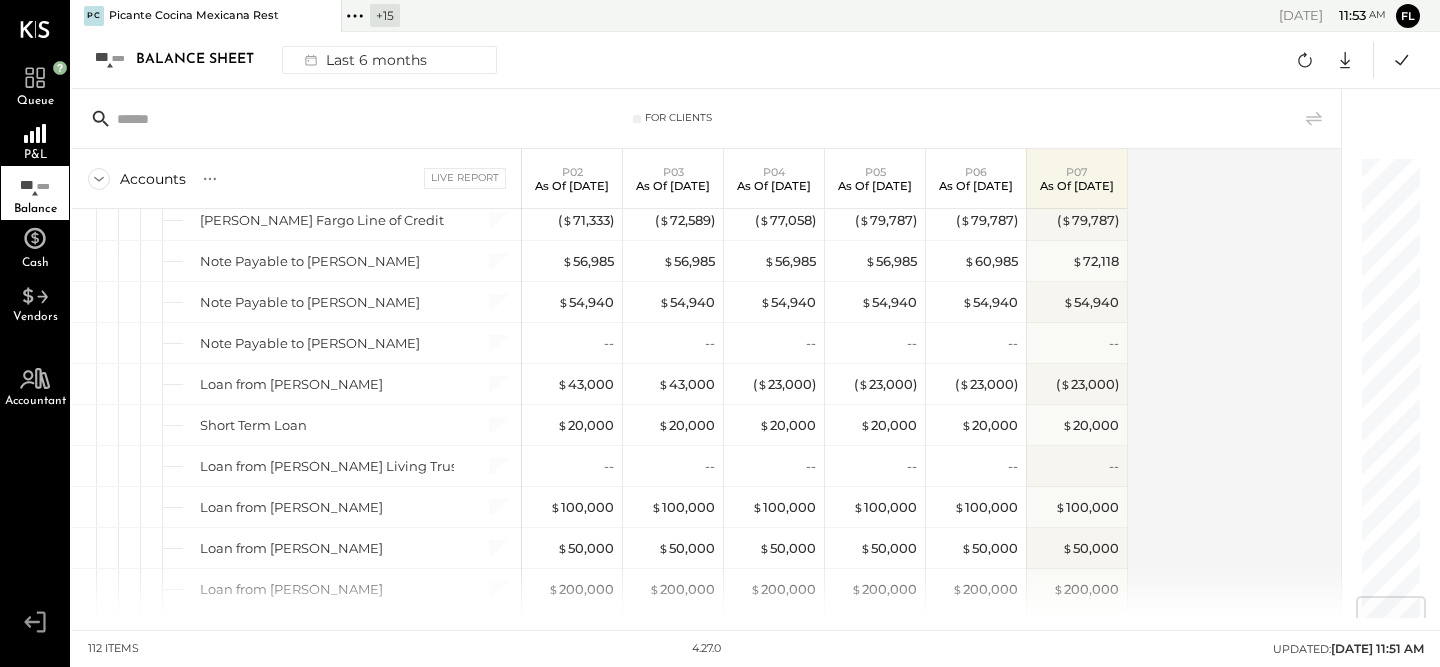 scroll, scrollTop: 3596, scrollLeft: 0, axis: vertical 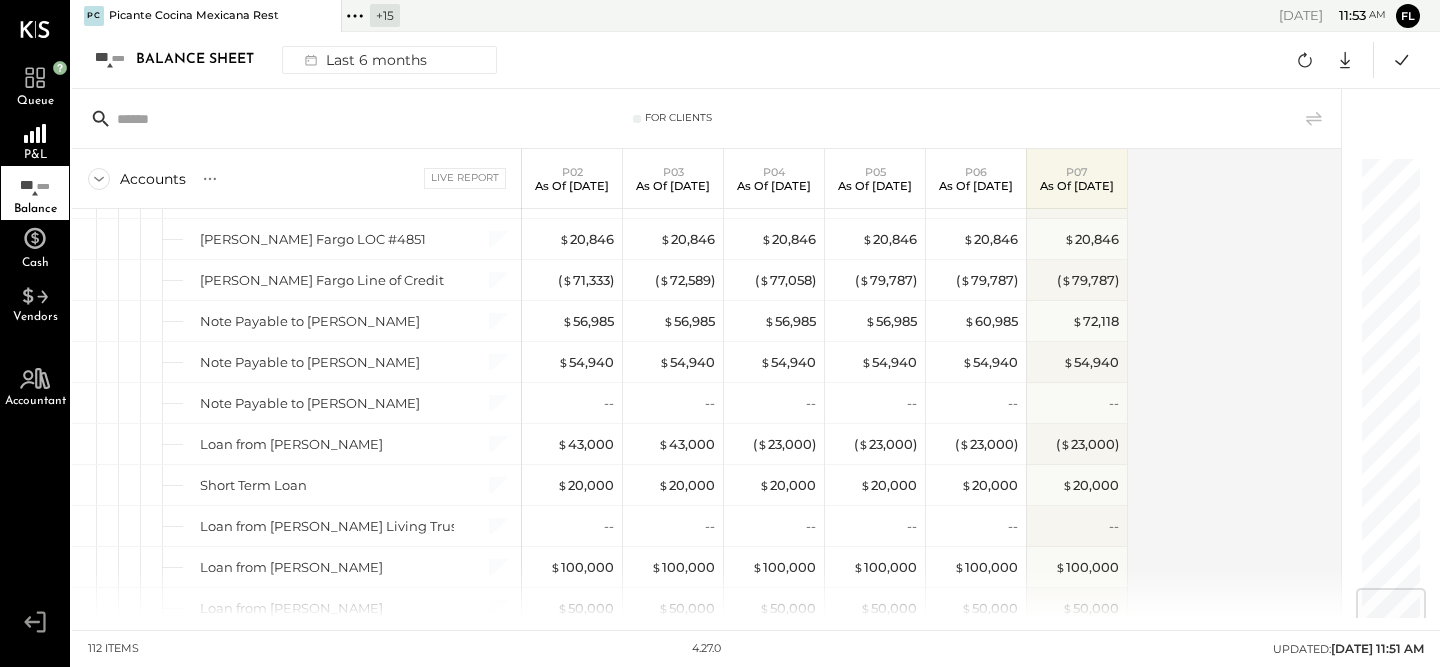 click on "Accounts S GL Live Report P02 As of Mar 2nd 2025 P03 As of Mar 30th 2025 P04 As of May 4th 2025 P05 As of Jun 1st 2025 P06 As of Jun 29th 2025 P07 As of Aug 3rd 2025 ASSETS Current Assets Bank Accounts #0020 Operating Account #5019 Checking Account Mechanics bank #6405 Chef's Checking Account #5934 Savings Total Bank Accounts Other Current Assets Change Fund DoorDash Receivable Grub Hub Receivable Accounts Receivable Stripe Receivable Uber Eats Receivable VMD Clearing Account Employee Receivable Inventory Food Inventory Beer Inventory Wine Inventory Liquor Inventory Beverage Inventory Total  Inventory Prepaid Liability Insurance Prepaid Taxes/Licenses Prepaid Rent Prepaid Workers Comp Prepaid Other Payroll Manual Check Clearing Smallwares Total Other Current Assets Total Current Assets Fixed Assets Leasehold Improvements - Structure Machinery & Equipment Computers/Software Furniture & Fixture Vehicle Softserve Machine Acc Depr - Lshold Improvements Goodwill & Trade Name Preopening Expenses Acc Amortization (" at bounding box center (708, 383) 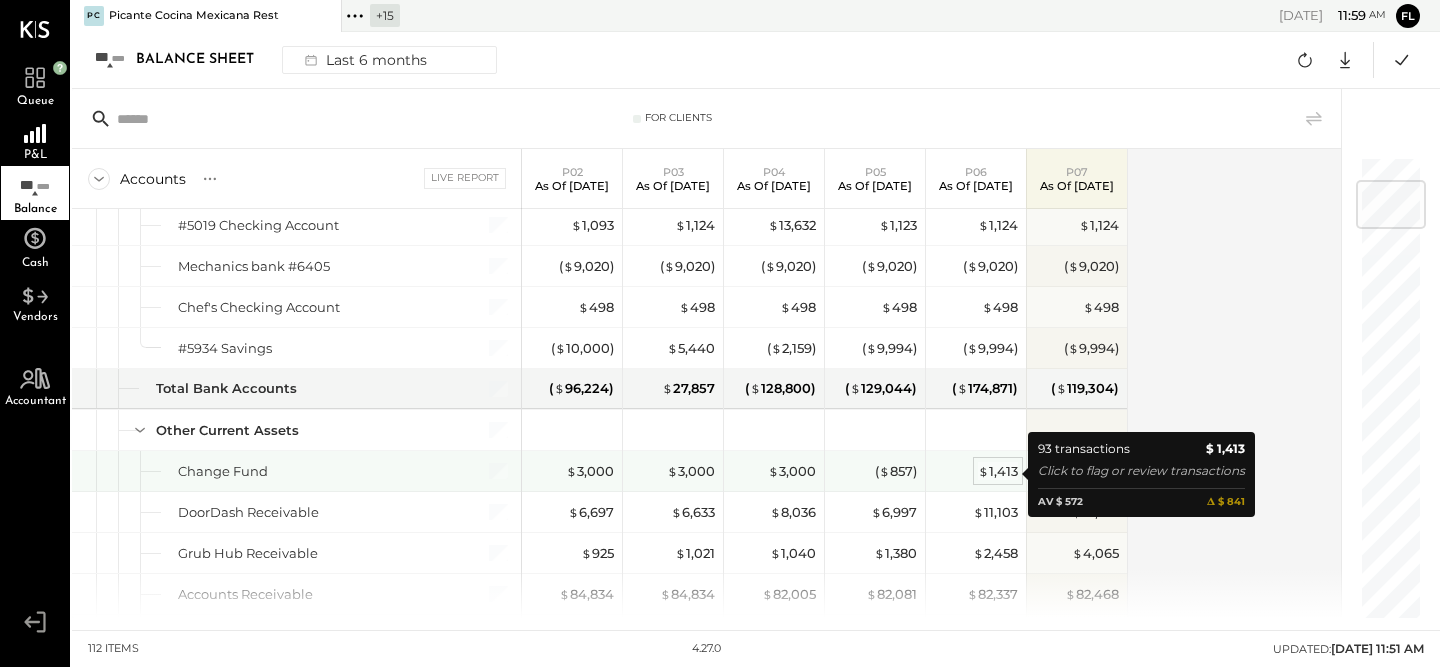scroll, scrollTop: 212, scrollLeft: 0, axis: vertical 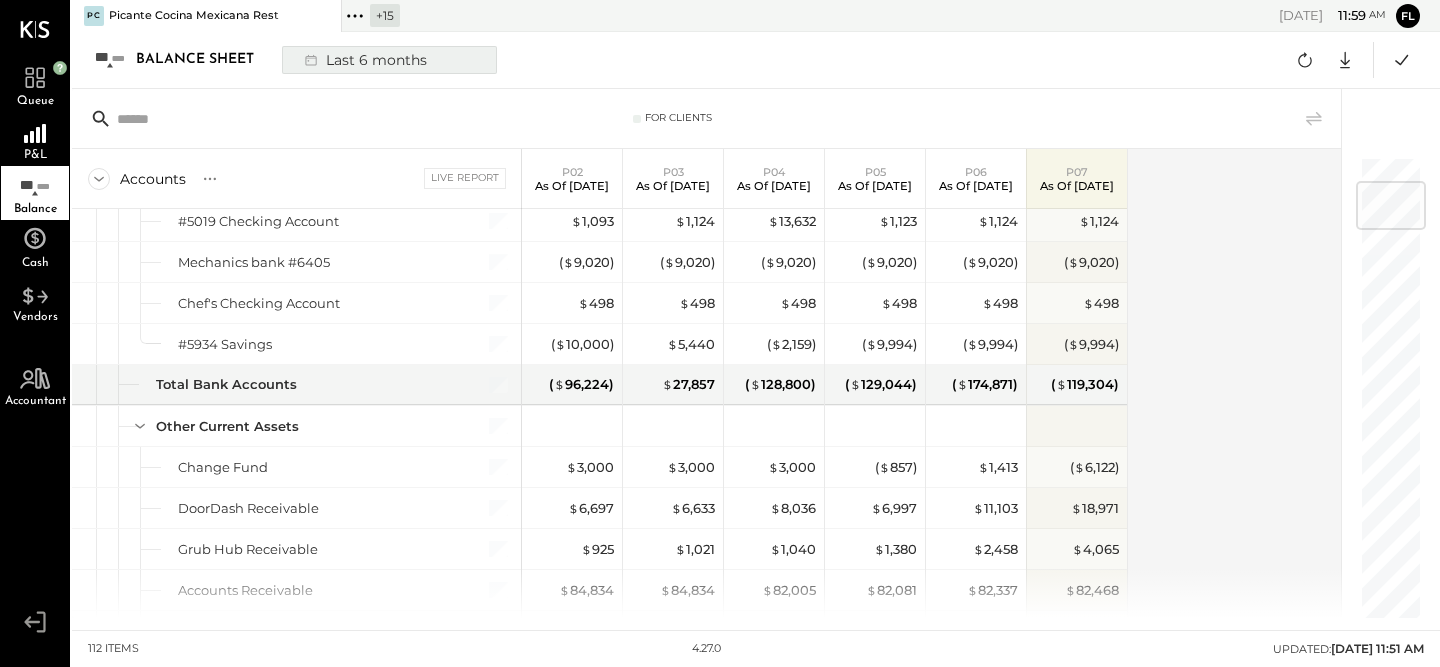 click on "Last 6 months" at bounding box center [364, 60] 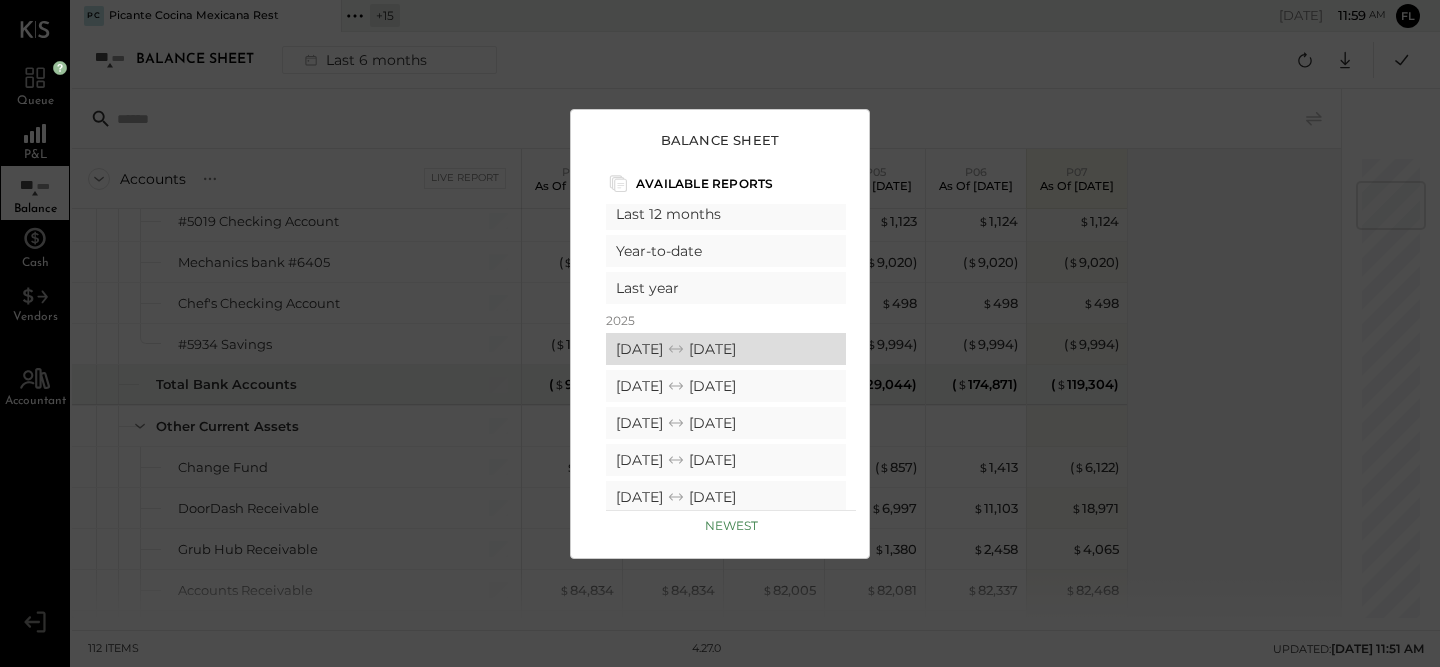scroll, scrollTop: 68, scrollLeft: 0, axis: vertical 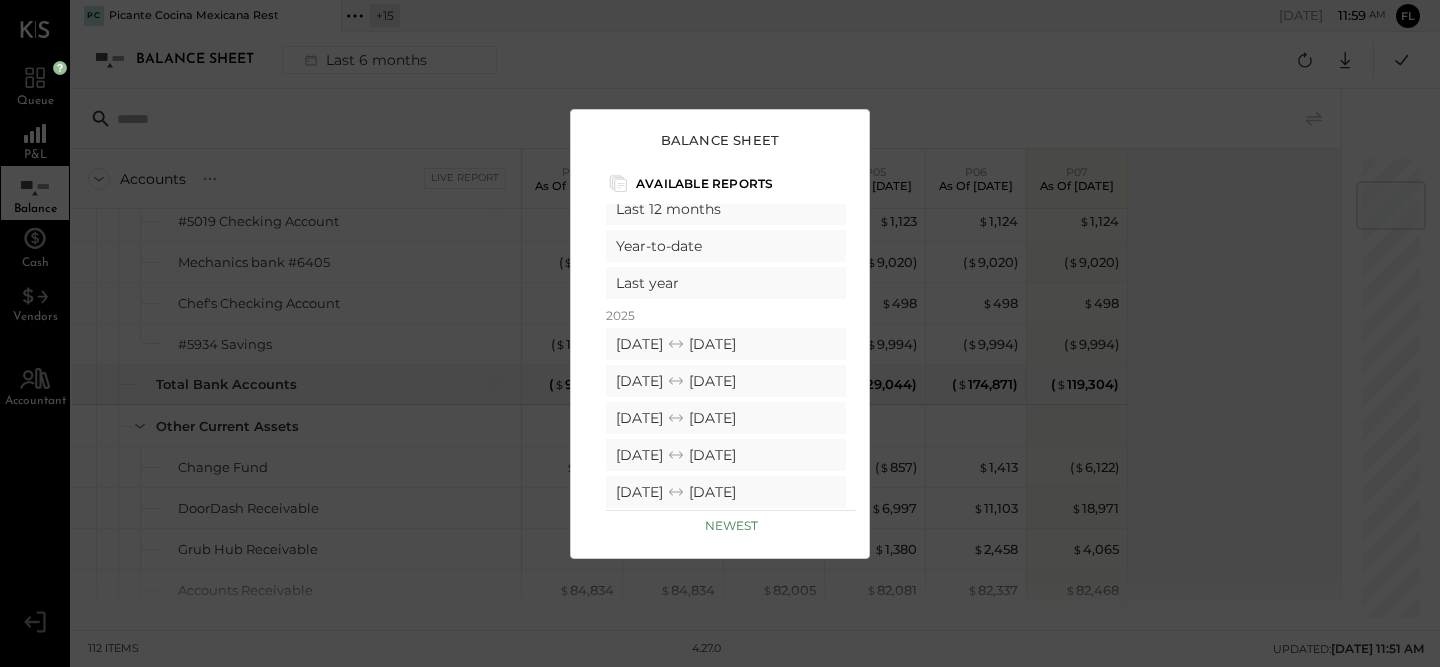 click on "Balance Sheet Available Reports Custom Last 6 months Last 12 months Year-to-date Last year 2025 06/30/2025 08/03/2025 06/02/2025 06/29/2025 05/05/2025 06/01/2025 03/31/2025 05/04/2025 03/03/2025 03/30/2025 02/03/2025 03/02/2025 2024 12/30/2024 02/02/2025 12/02/2024 12/29/2024 10/28/2024 12/01/2024 09/23/2024 10/27/2024 08/26/2024 09/22/2024 07/29/2024 08/25/2024 06/24/2024 07/28/2024 05/27/2024 06/23/2024 04/29/2024 05/26/2024 03/25/2024 04/28/2024 02/26/2024 03/24/2024 01/29/2024 02/25/2024 2023 12/25/2023 01/28/2024 11/27/2023 12/24/2023 10/30/2023 11/26/2023 09/25/2023 10/29/2023 08/28/2023 09/24/2023 07/31/2023 08/27/2023 06/26/2023 07/30/2023 05/29/2023 06/25/2023 05/01/2023 05/28/2023 03/27/2023 04/30/2023 02/27/2023 03/26/2023 01/30/2023 02/26/2023 2022 12/26/2022 01/29/2023 11/28/2022 12/25/2022 10/31/2022 11/27/2022 09/26/2022 10/30/2022 08/29/2022 09/25/2022 08/01/2022 08/28/2022 06/27/2022 07/31/2022 05/30/2022 06/26/2022 05/02/2022 05/29/2022 03/28/2022 05/01/2022 02/28/2022 03/27/2022 01/31/2022" at bounding box center [720, 333] 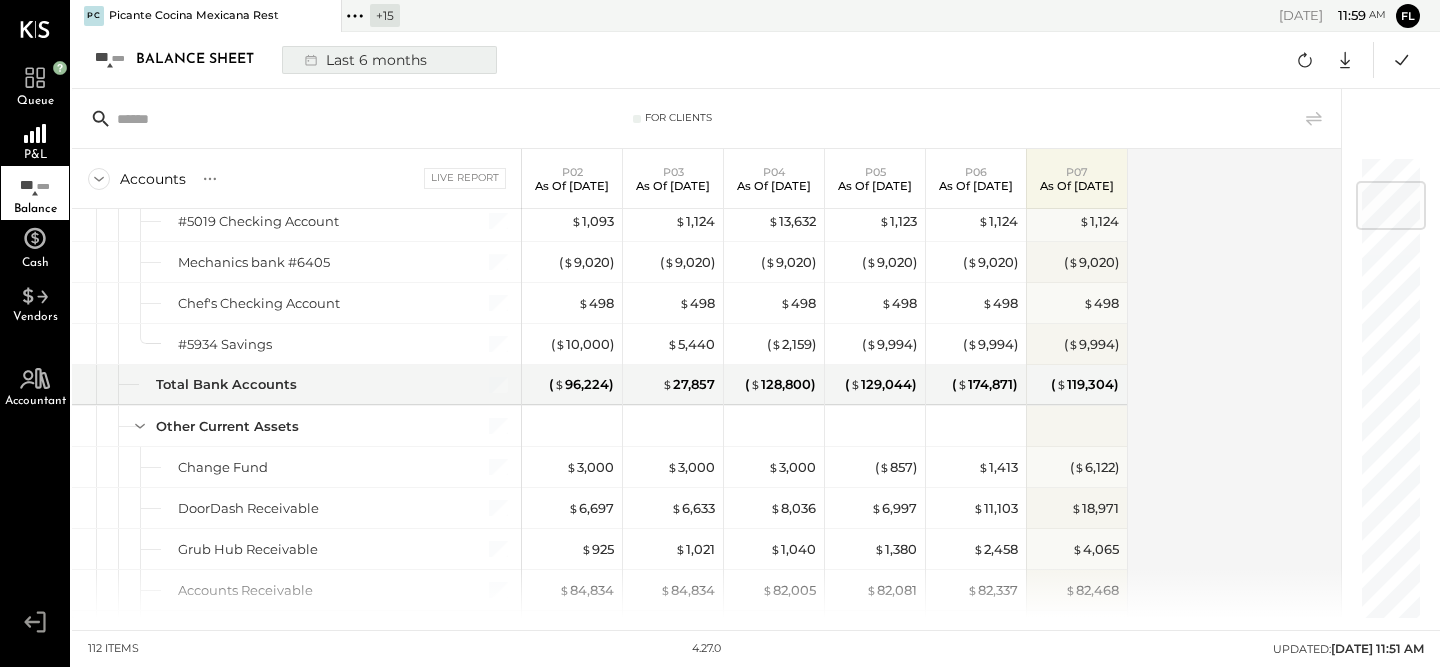 click on "Last 6 months" at bounding box center [364, 60] 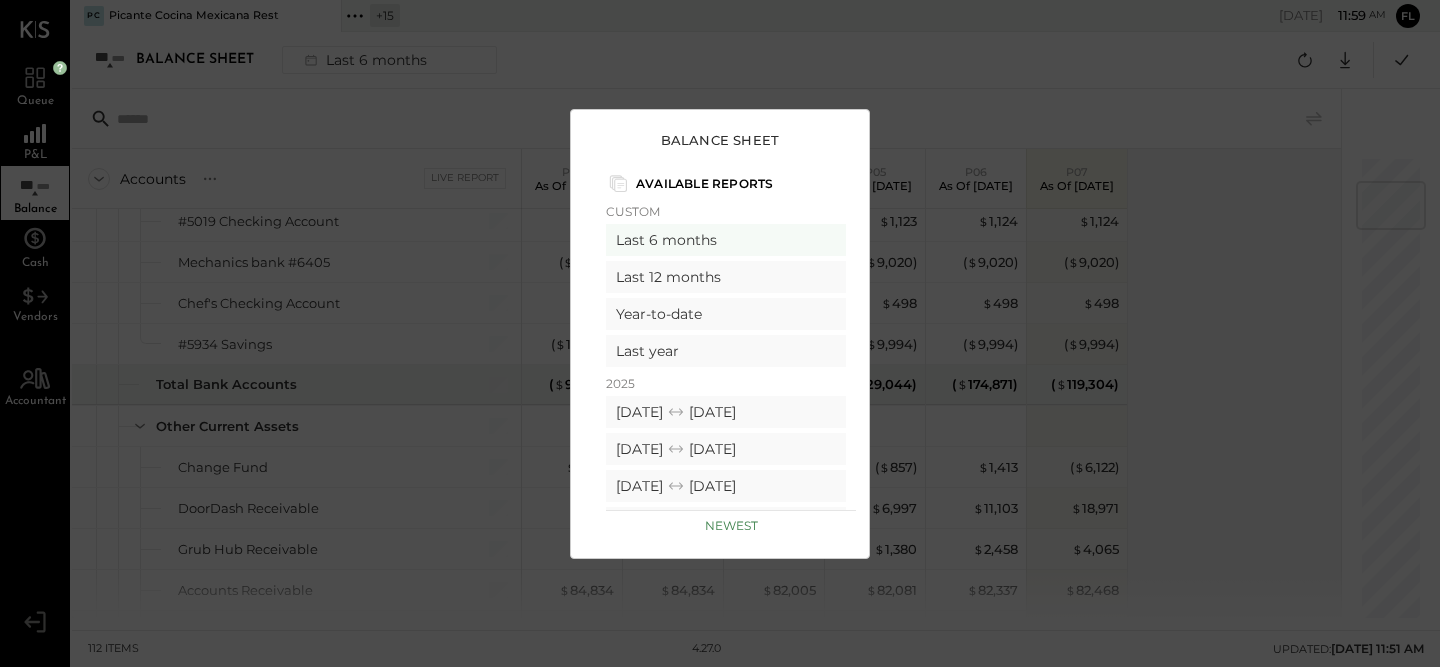click on "Balance Sheet Available Reports Custom Last 6 months Last 12 months Year-to-date Last year 2025 06/30/2025 08/03/2025 06/02/2025 06/29/2025 05/05/2025 06/01/2025 03/31/2025 05/04/2025 03/03/2025 03/30/2025 02/03/2025 03/02/2025 2024 12/30/2024 02/02/2025 12/02/2024 12/29/2024 10/28/2024 12/01/2024 09/23/2024 10/27/2024 08/26/2024 09/22/2024 07/29/2024 08/25/2024 06/24/2024 07/28/2024 05/27/2024 06/23/2024 04/29/2024 05/26/2024 03/25/2024 04/28/2024 02/26/2024 03/24/2024 01/29/2024 02/25/2024 2023 12/25/2023 01/28/2024 11/27/2023 12/24/2023 10/30/2023 11/26/2023 09/25/2023 10/29/2023 08/28/2023 09/24/2023 07/31/2023 08/27/2023 06/26/2023 07/30/2023 05/29/2023 06/25/2023 05/01/2023 05/28/2023 03/27/2023 04/30/2023 02/27/2023 03/26/2023 01/30/2023 02/26/2023 2022 12/26/2022 01/29/2023 11/28/2022 12/25/2022 10/31/2022 11/27/2022 09/26/2022 10/30/2022 08/29/2022 09/25/2022 08/01/2022 08/28/2022 06/27/2022 07/31/2022 05/30/2022 06/26/2022 05/02/2022 05/29/2022 03/28/2022 05/01/2022 02/28/2022 03/27/2022 01/31/2022" at bounding box center [720, 333] 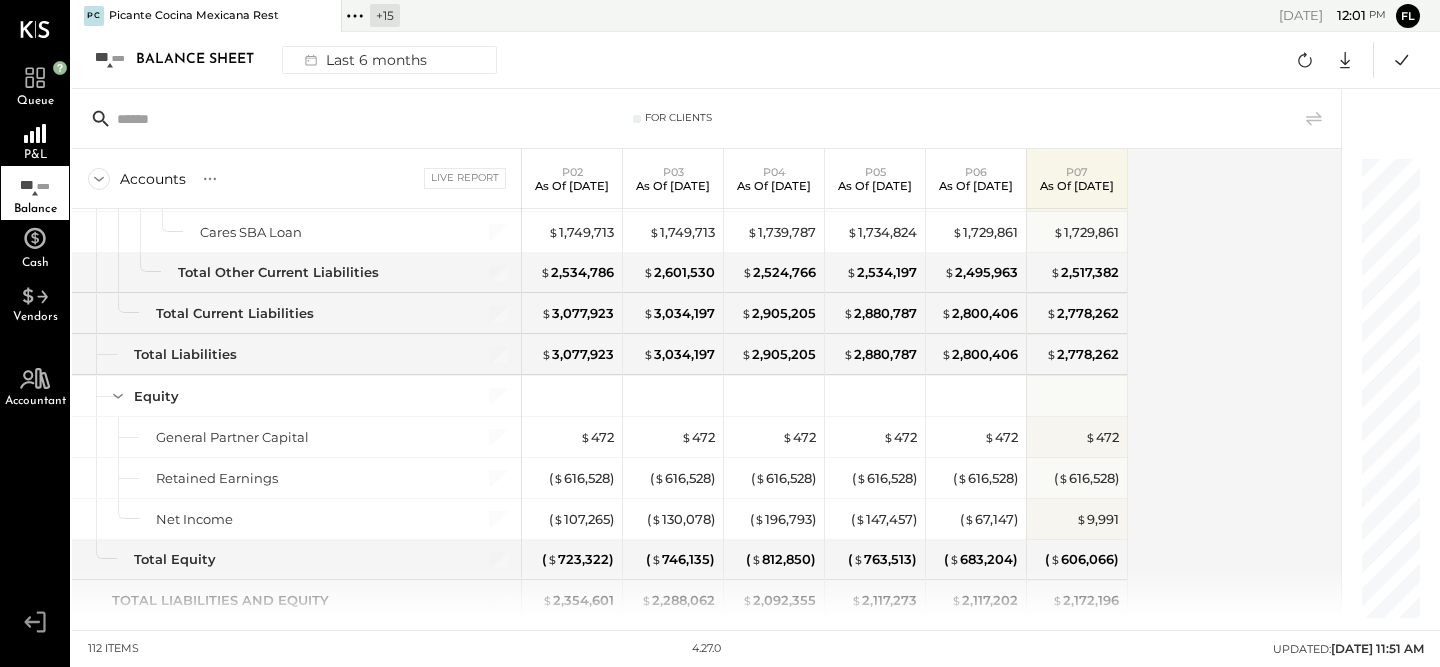 scroll, scrollTop: 4230, scrollLeft: 0, axis: vertical 